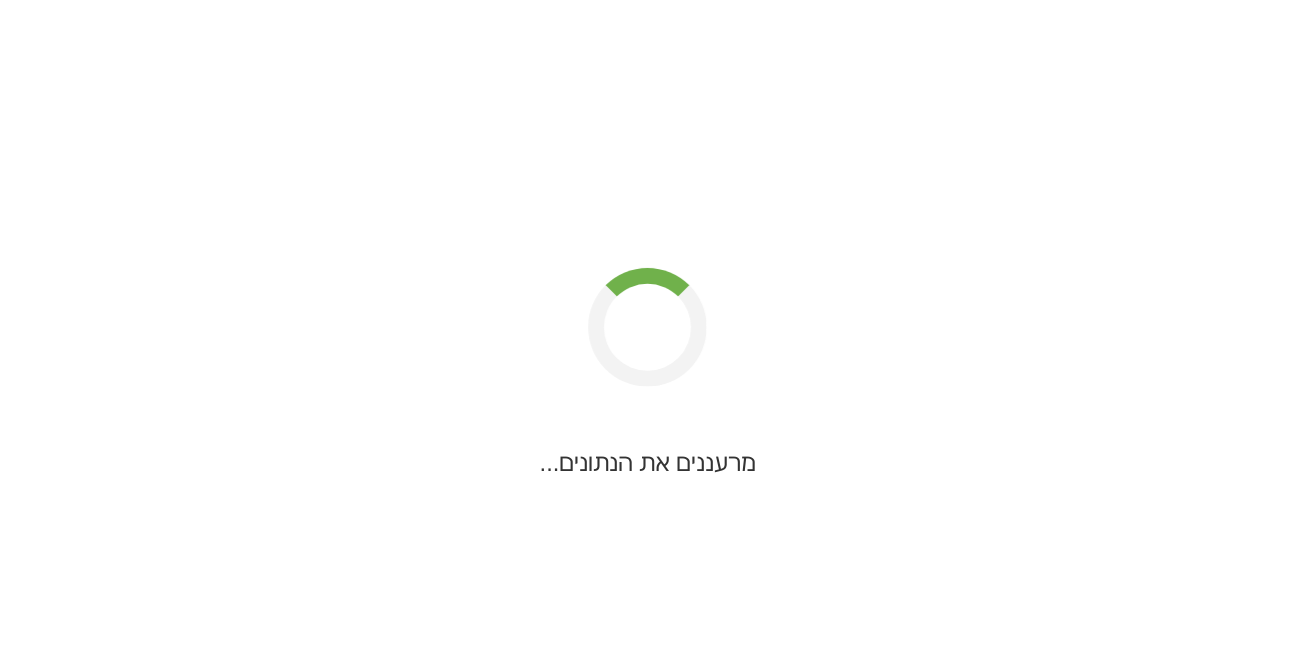 scroll, scrollTop: 0, scrollLeft: 0, axis: both 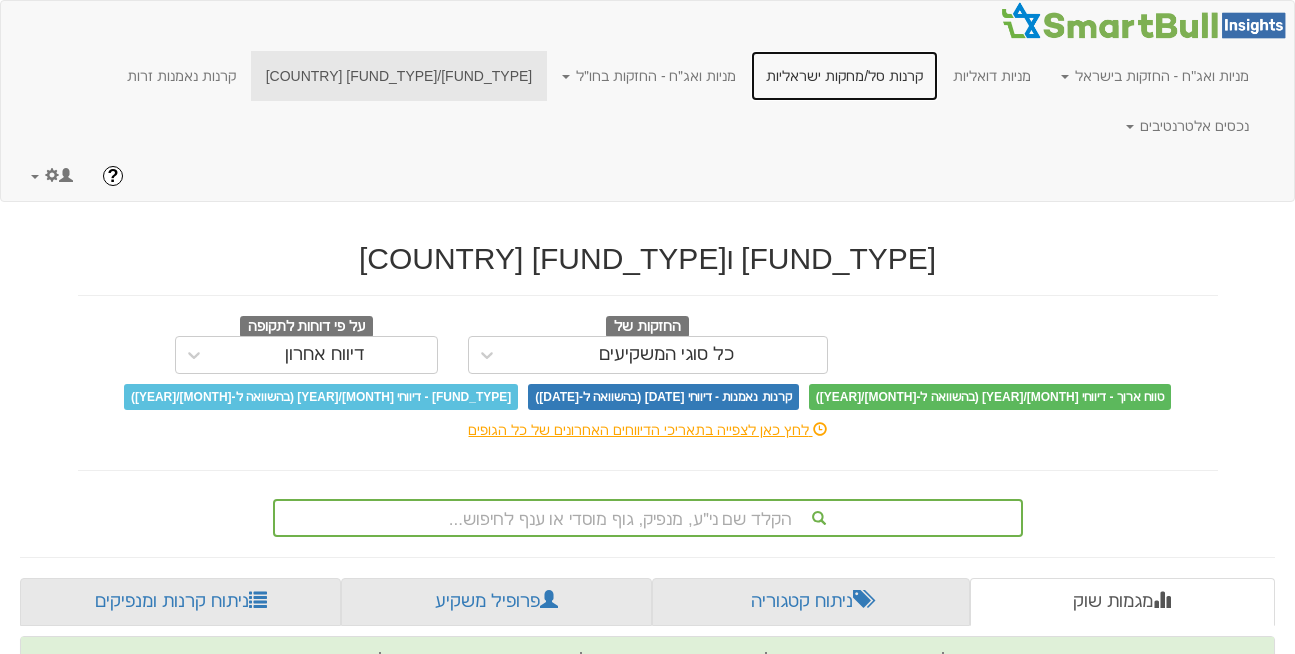 click on "קרנות סל/מחקות ישראליות" at bounding box center (844, 76) 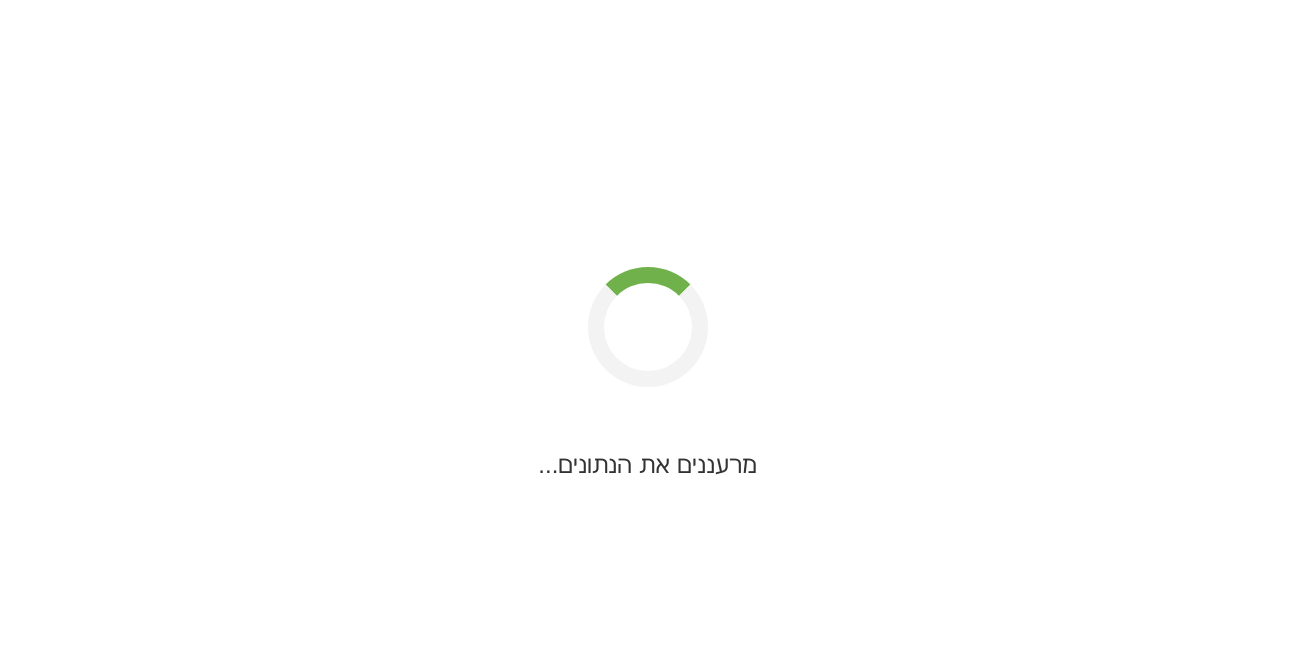 scroll, scrollTop: 0, scrollLeft: 0, axis: both 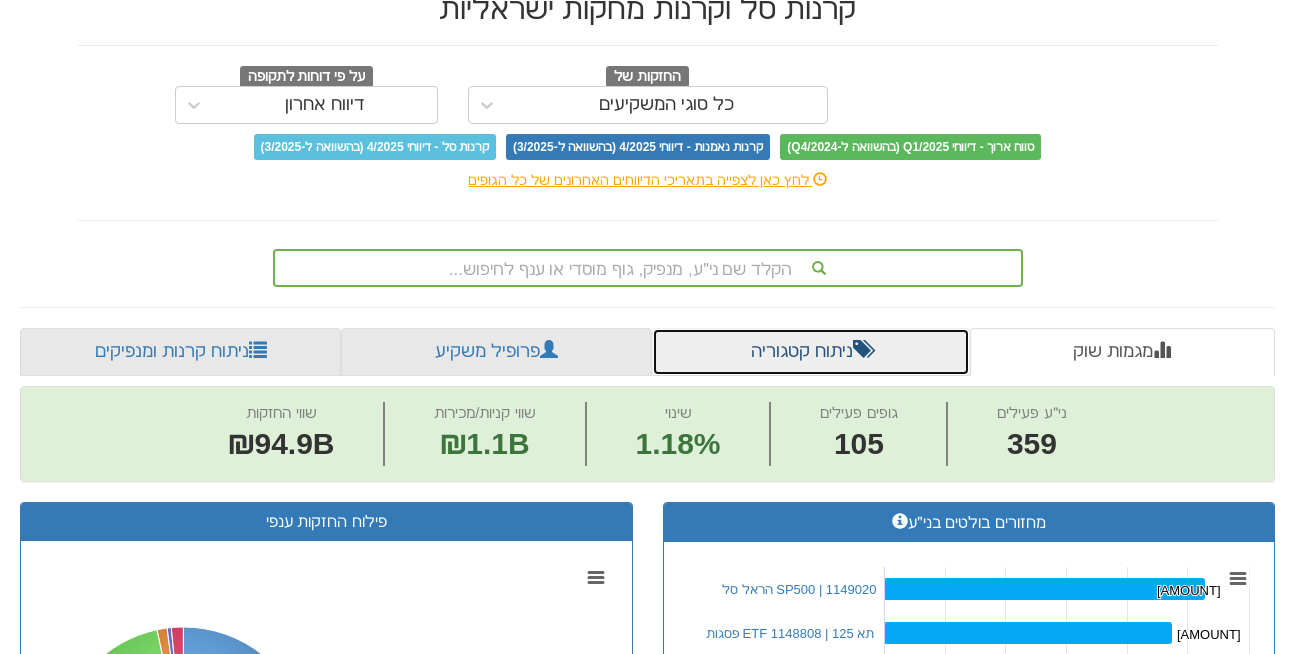 click on "ניתוח קטגוריה" at bounding box center (811, 352) 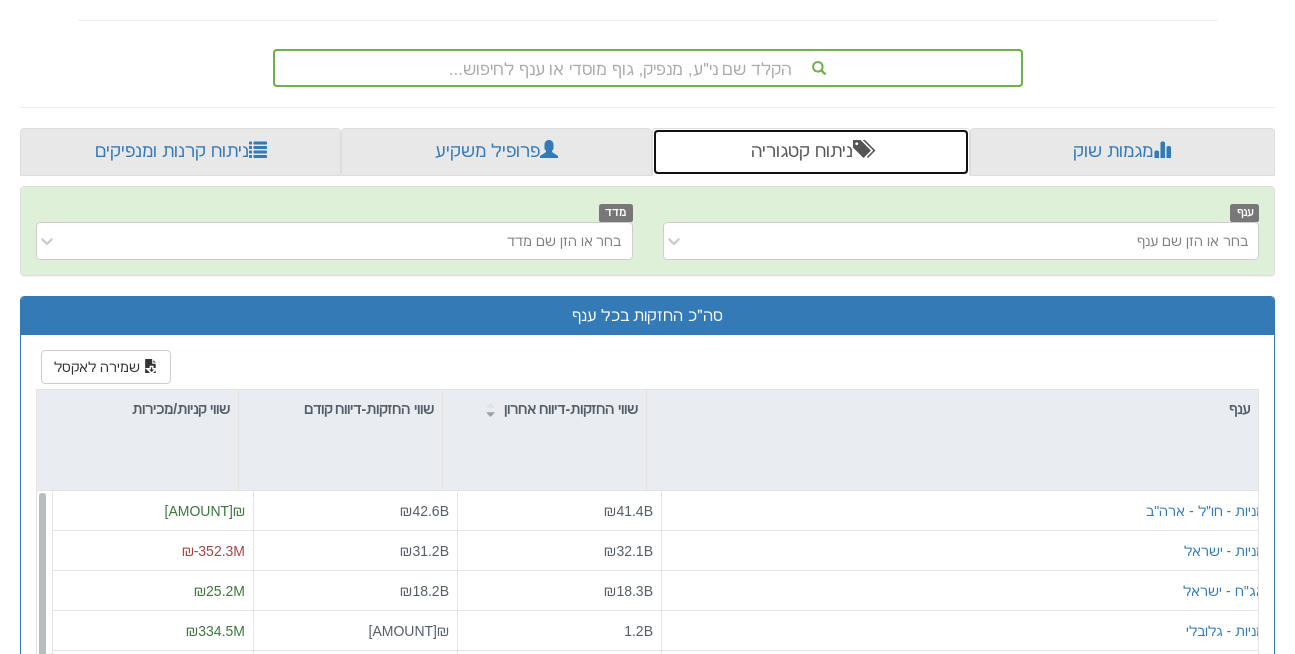 scroll, scrollTop: 405, scrollLeft: 0, axis: vertical 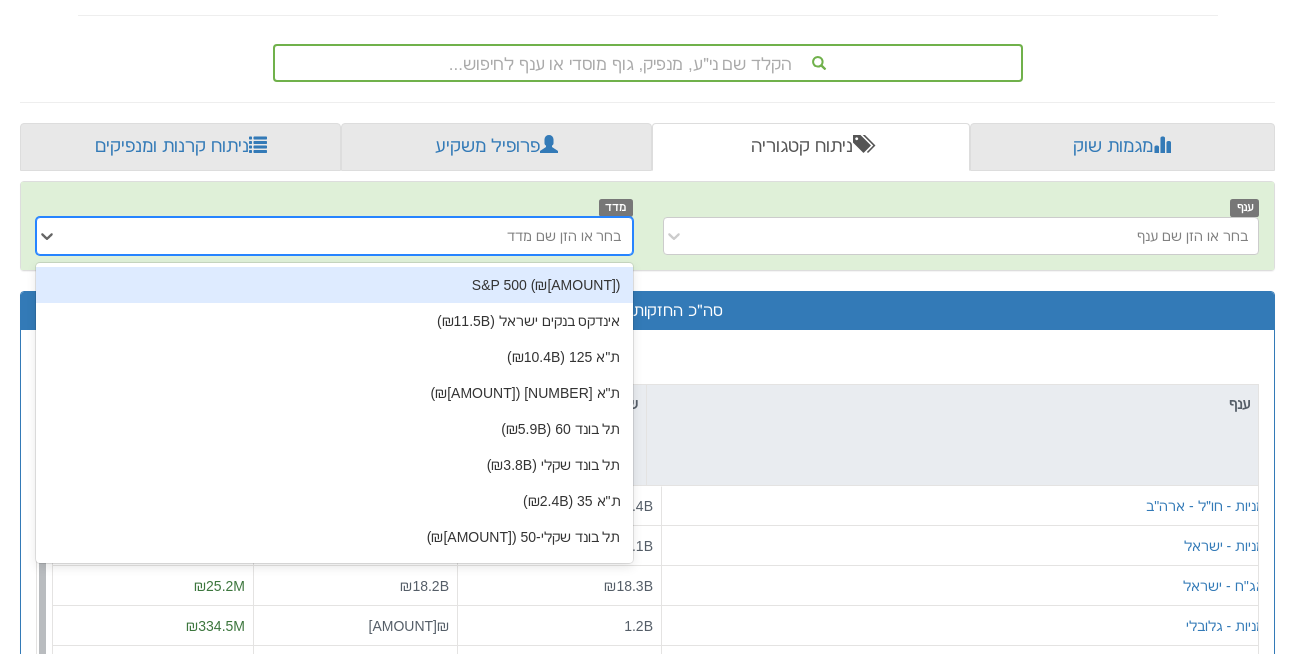 click on "בחר או הזן שם מדד" at bounding box center (564, 236) 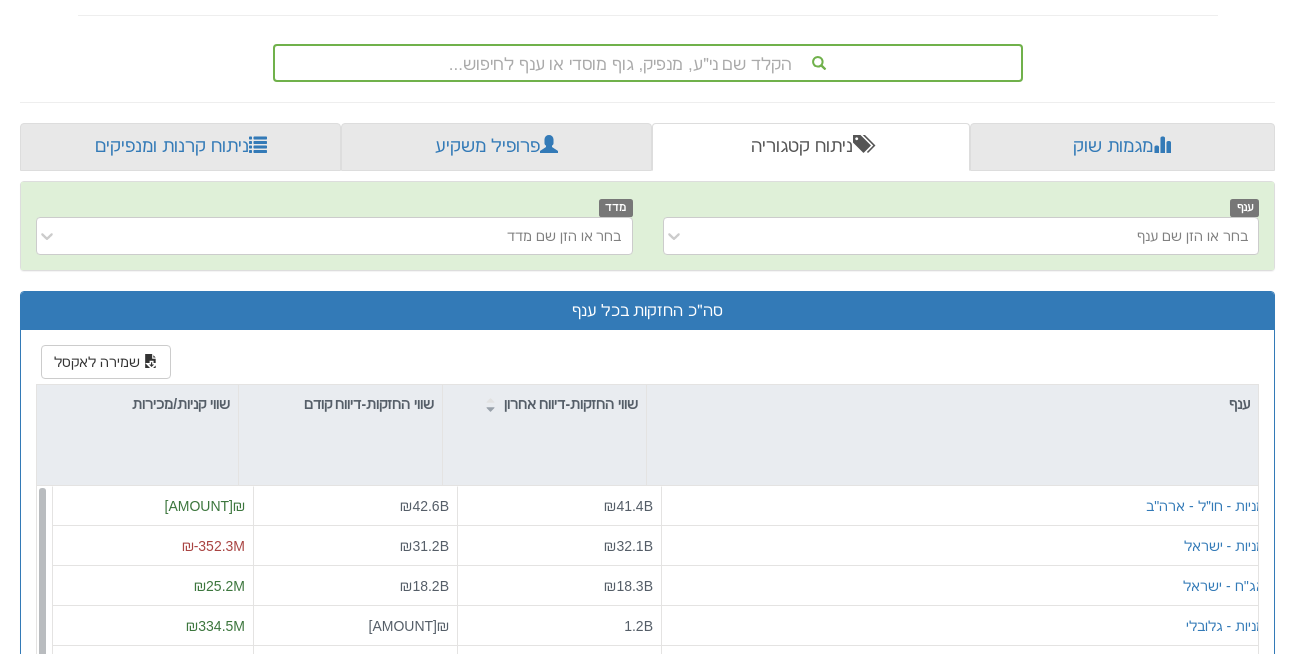 click on "ענף בחר או הזן שם ענף" at bounding box center (961, 226) 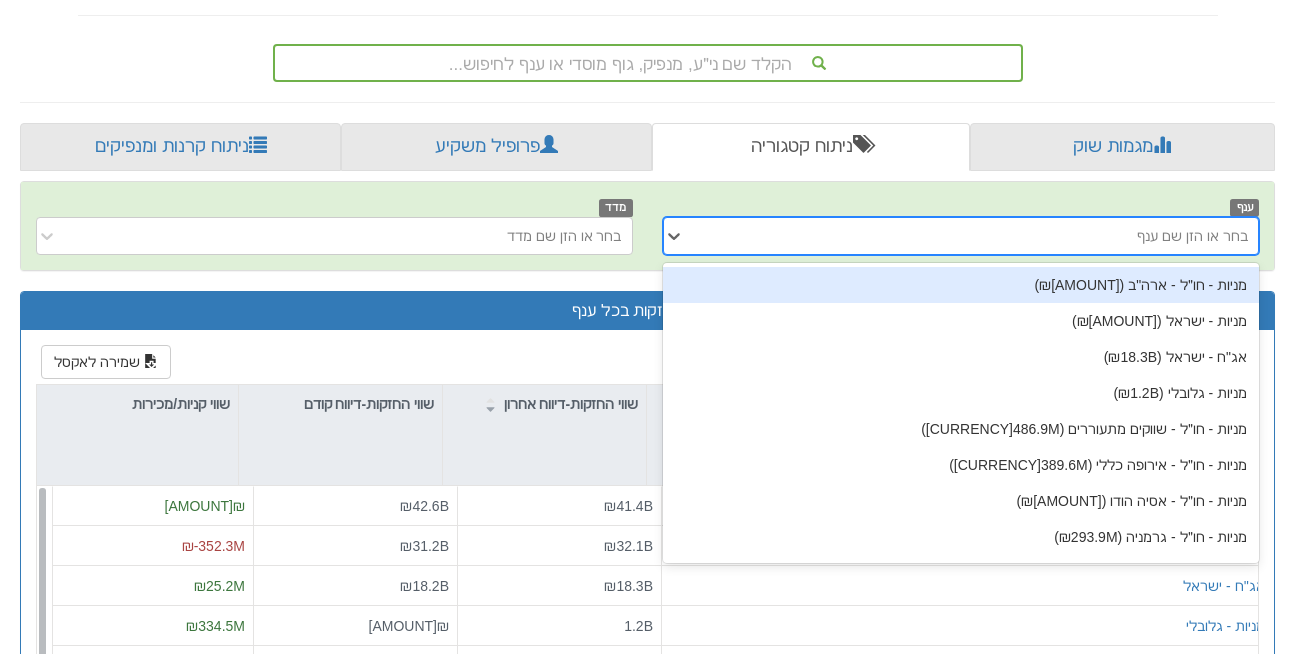click on "בחר או הזן שם ענף" at bounding box center (977, 236) 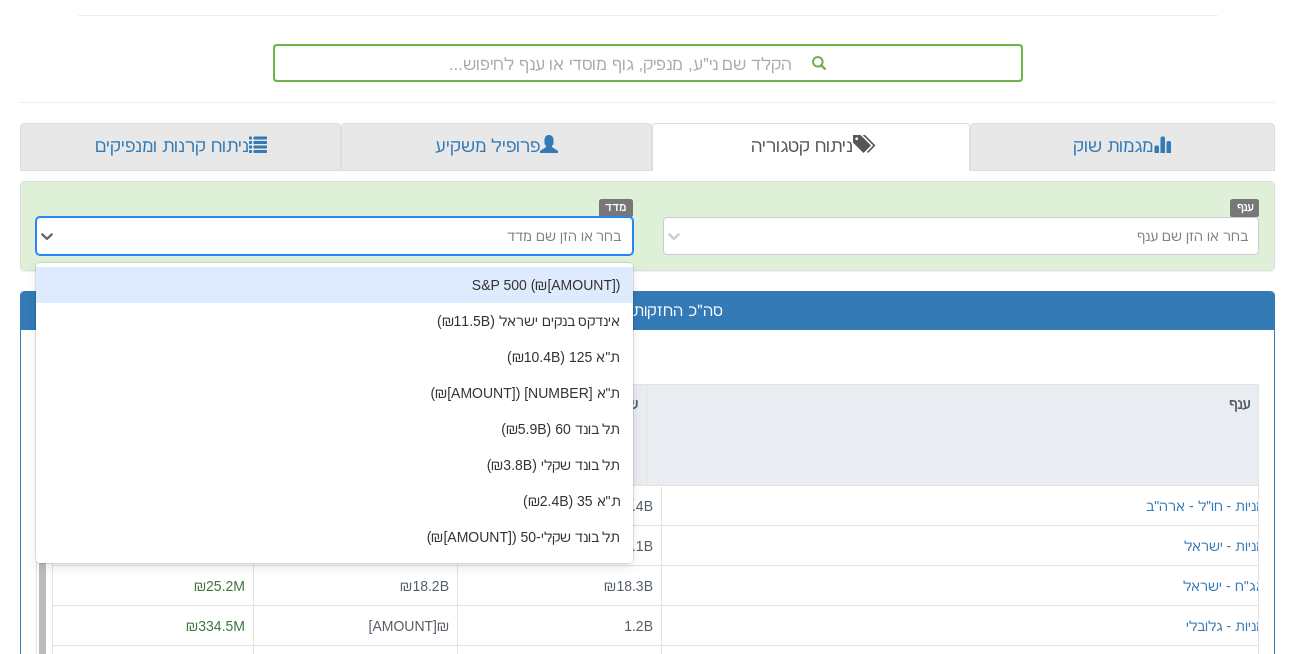 click on "בחר או הזן שם מדד" at bounding box center [564, 236] 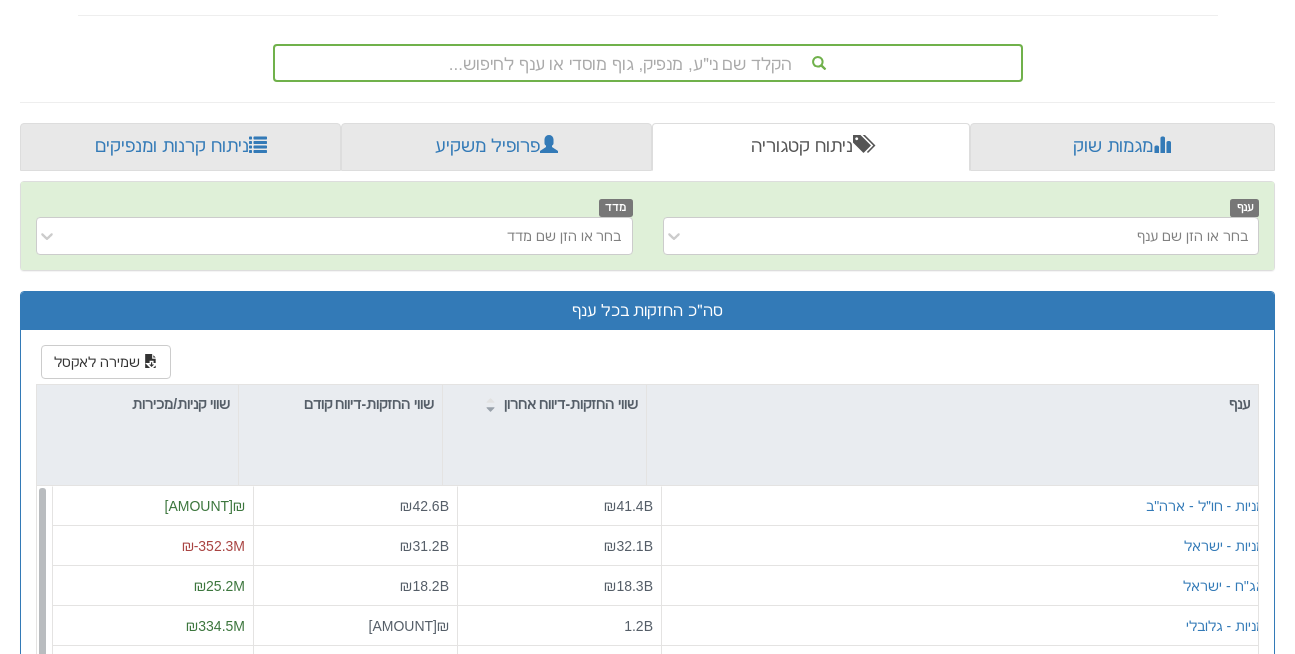 click on "ענף בחר או הזן שם ענף מדד בחר או הזן שם מדד" at bounding box center (647, 226) 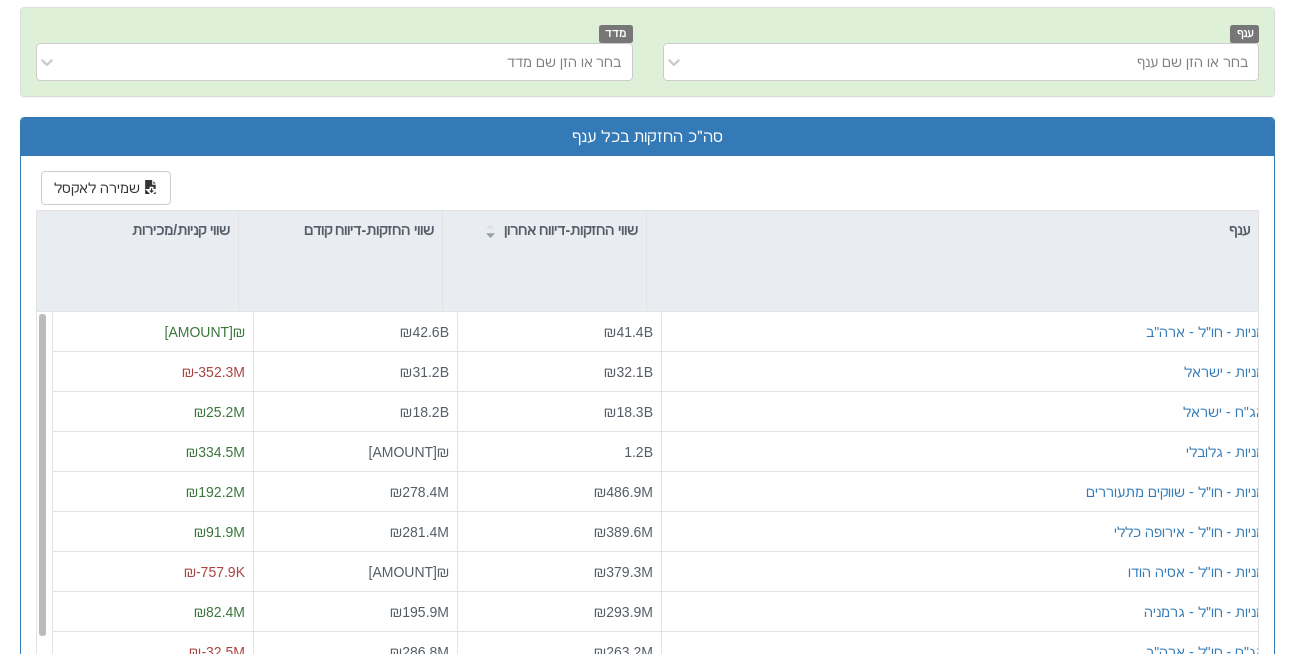scroll, scrollTop: 609, scrollLeft: 0, axis: vertical 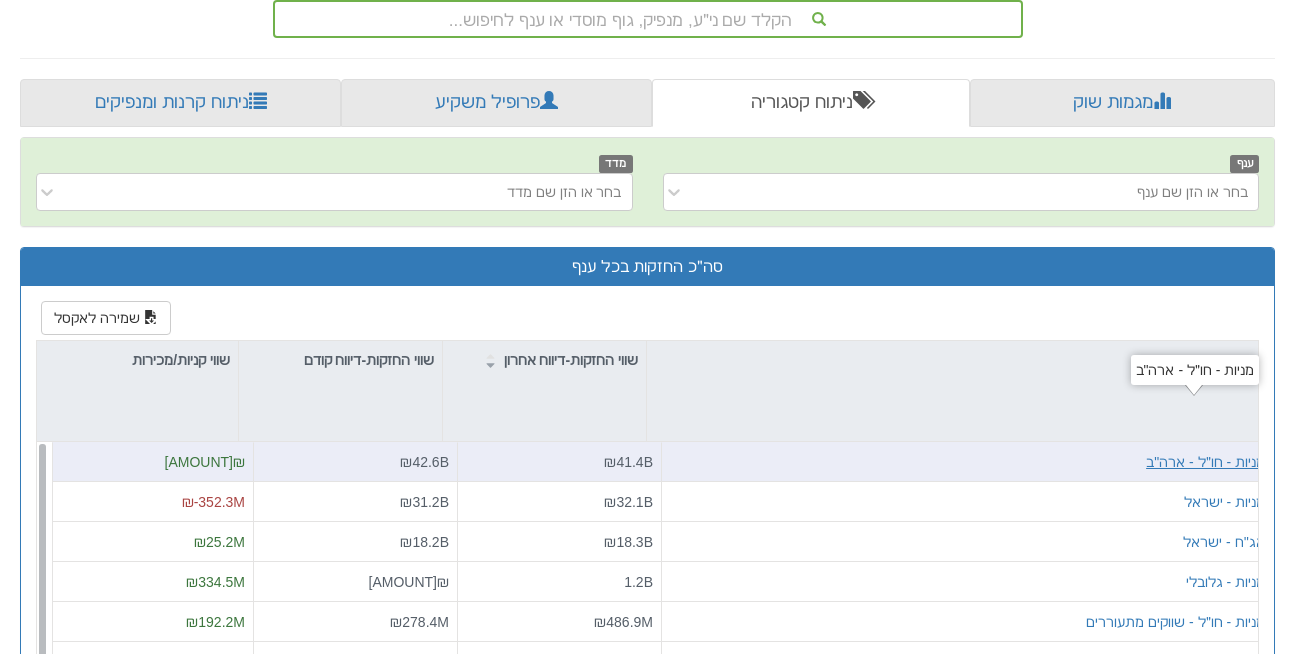 click on "מניות - חו״ל - ארה"ב" at bounding box center [1205, 462] 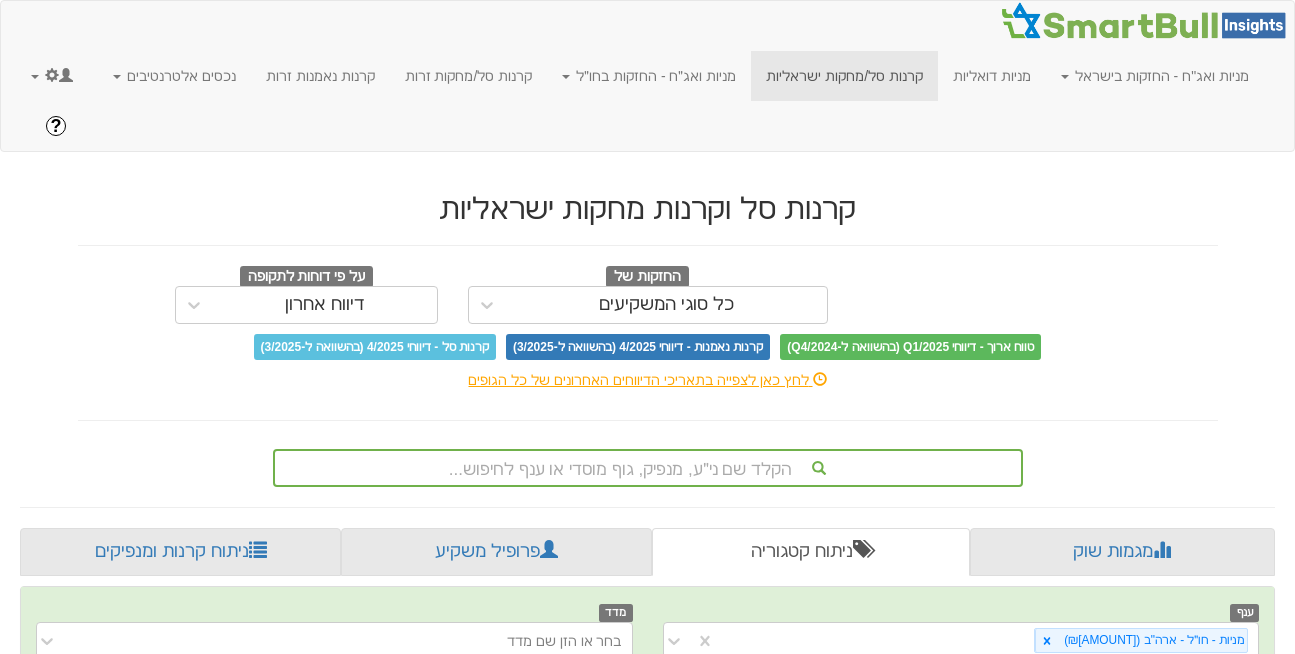 scroll, scrollTop: 635, scrollLeft: 0, axis: vertical 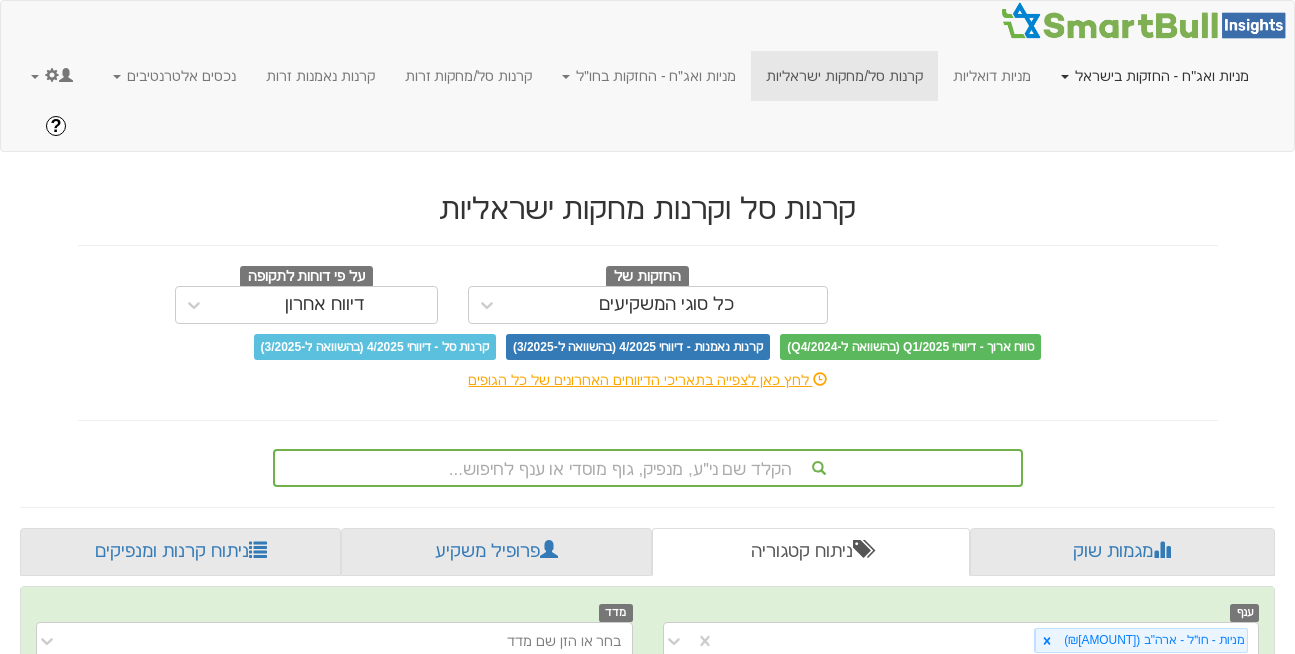 click on "מניות ואג"ח - החזקות בישראל" at bounding box center [1155, 76] 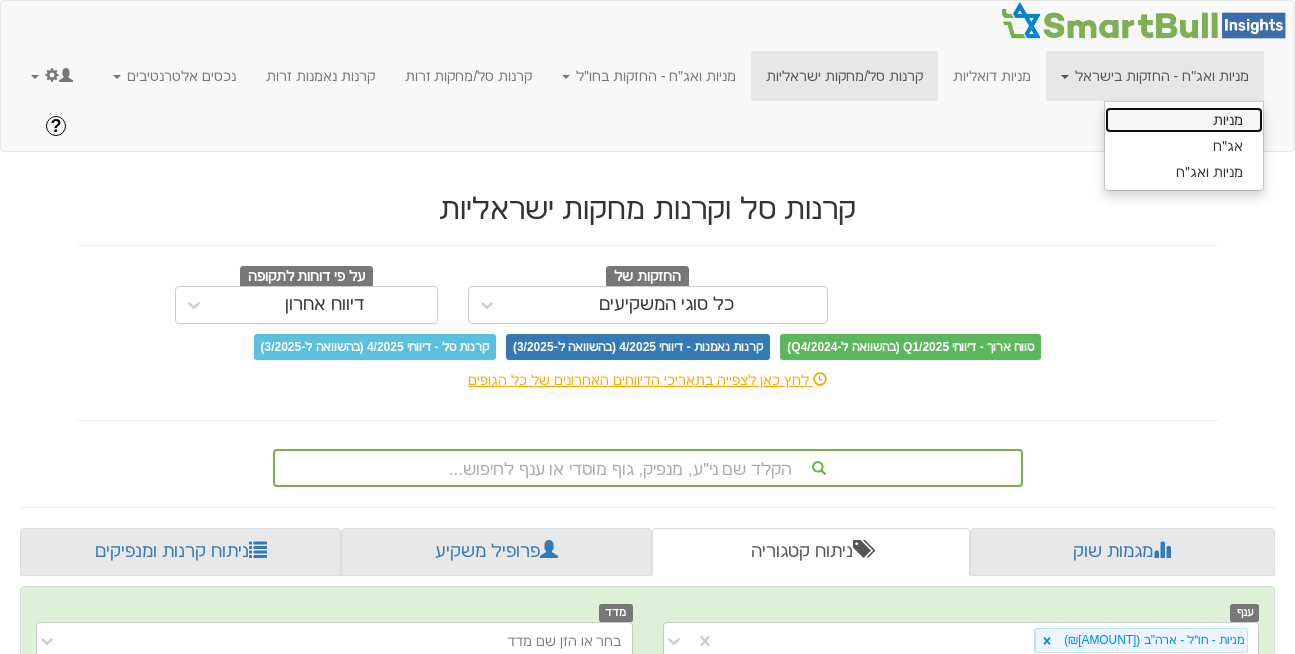click on "מניות" at bounding box center (1184, 120) 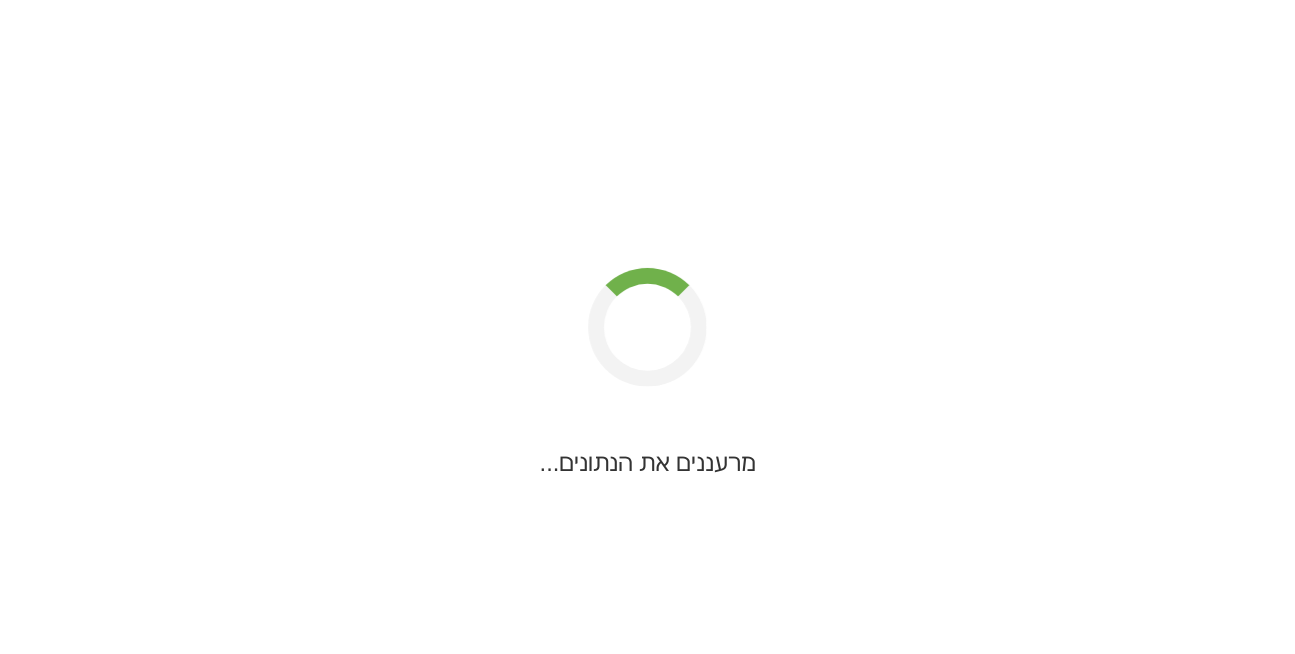 scroll, scrollTop: 34, scrollLeft: 0, axis: vertical 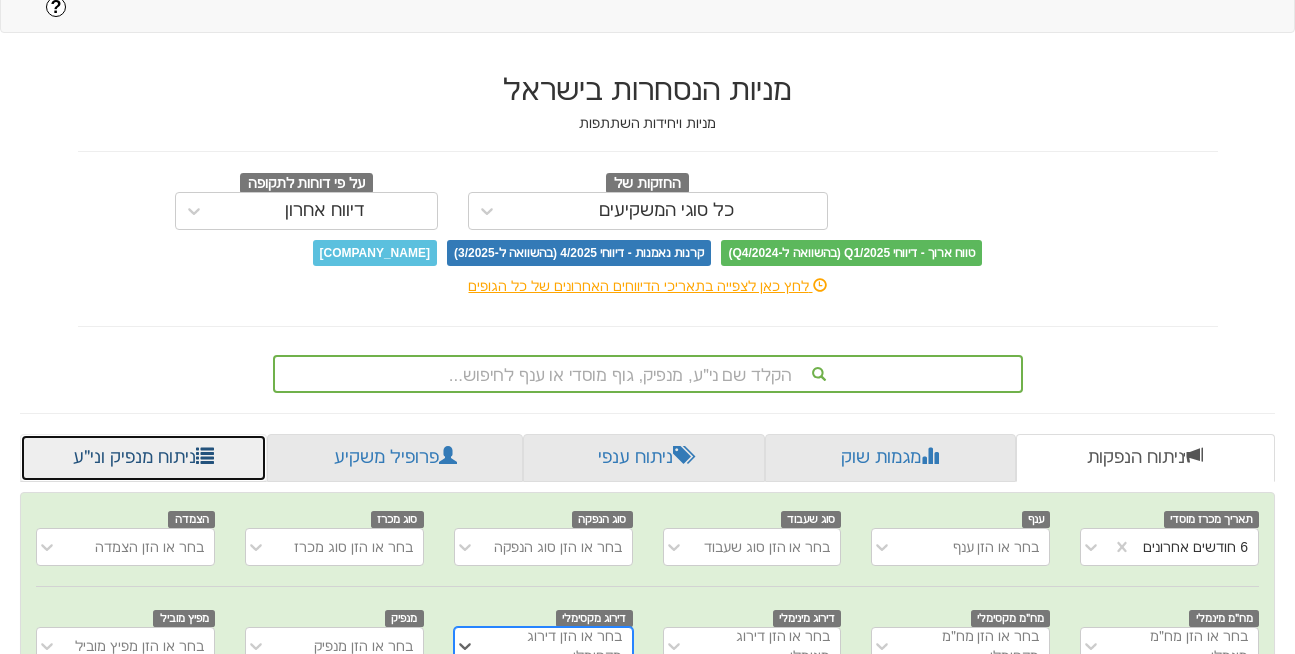 click on "ניתוח מנפיק וני״ע" at bounding box center (143, 458) 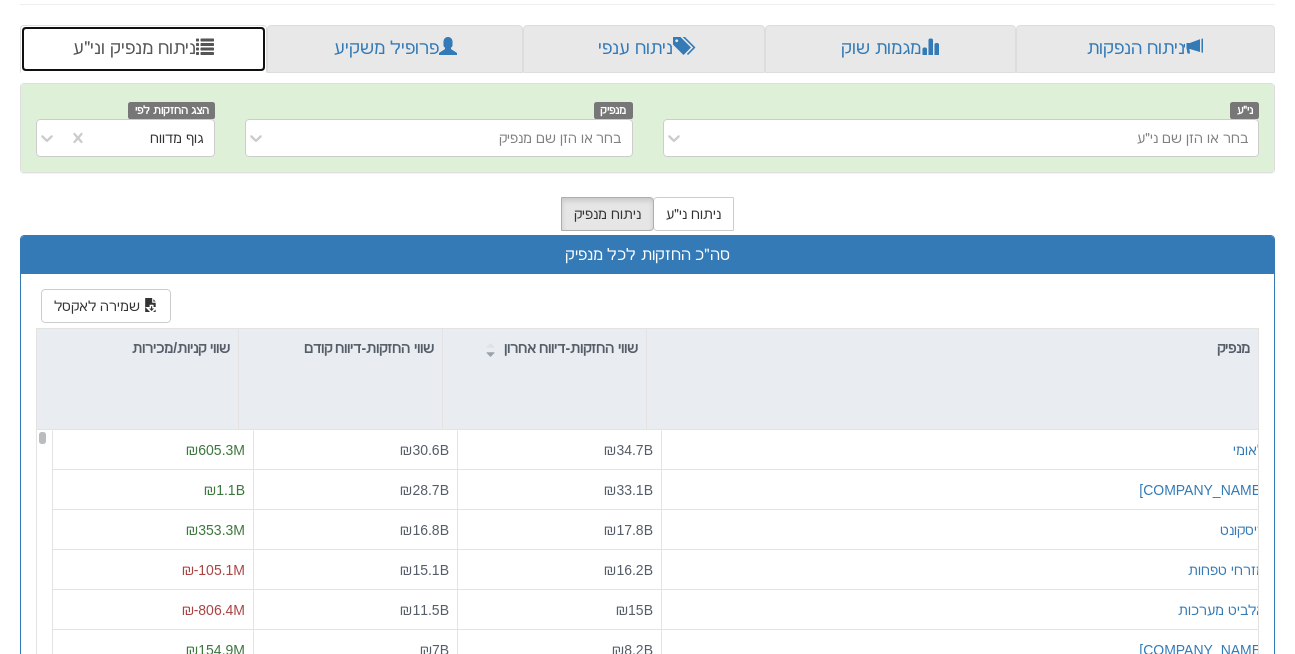 scroll, scrollTop: 532, scrollLeft: 0, axis: vertical 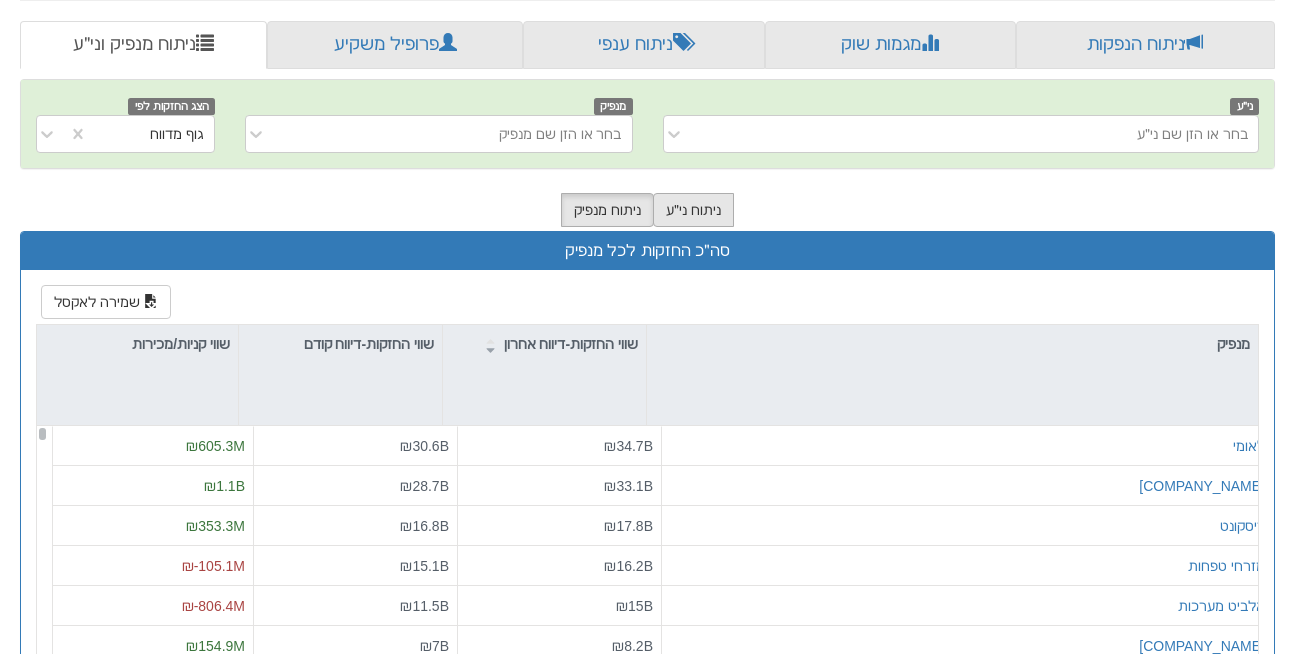 click on "ניתוח ני״ע" at bounding box center [693, 210] 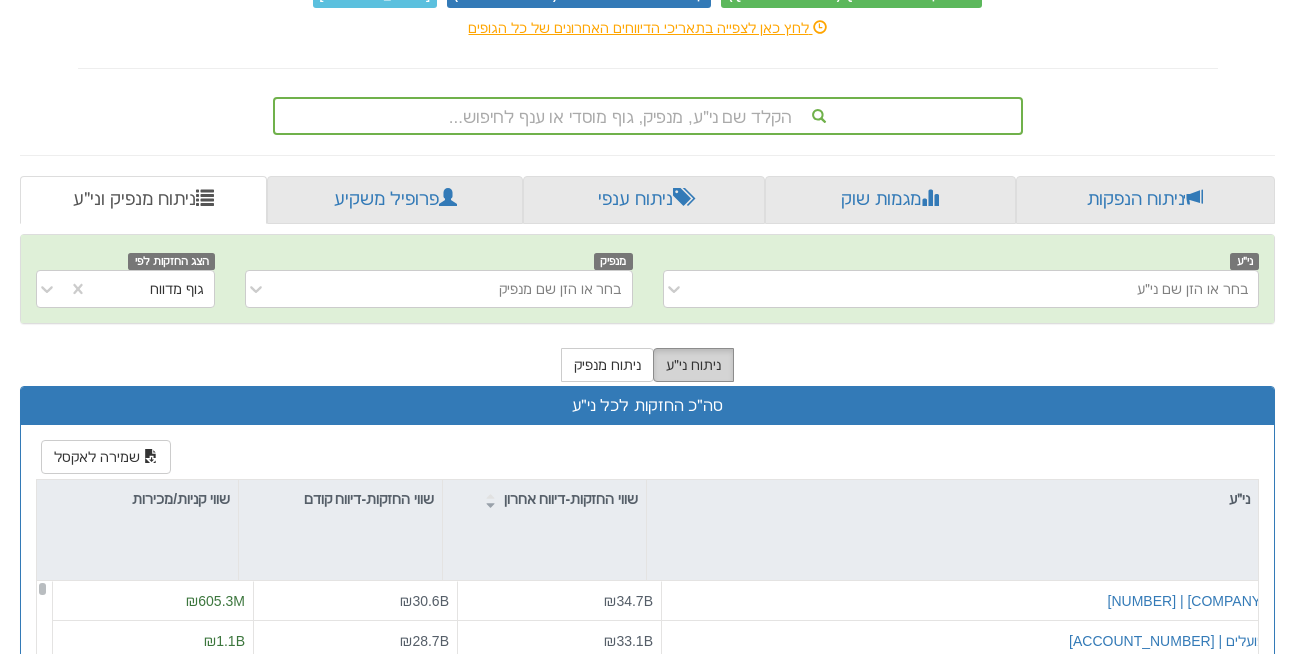 scroll, scrollTop: 375, scrollLeft: 0, axis: vertical 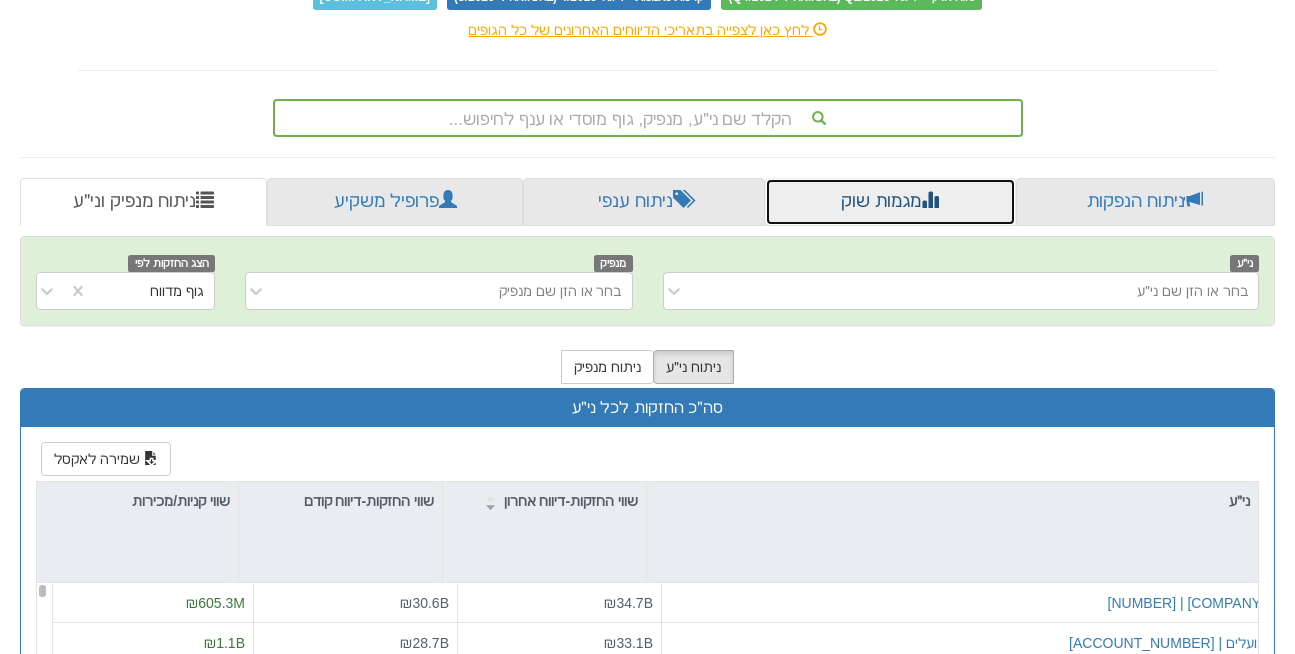 click on "מגמות שוק" at bounding box center [890, 202] 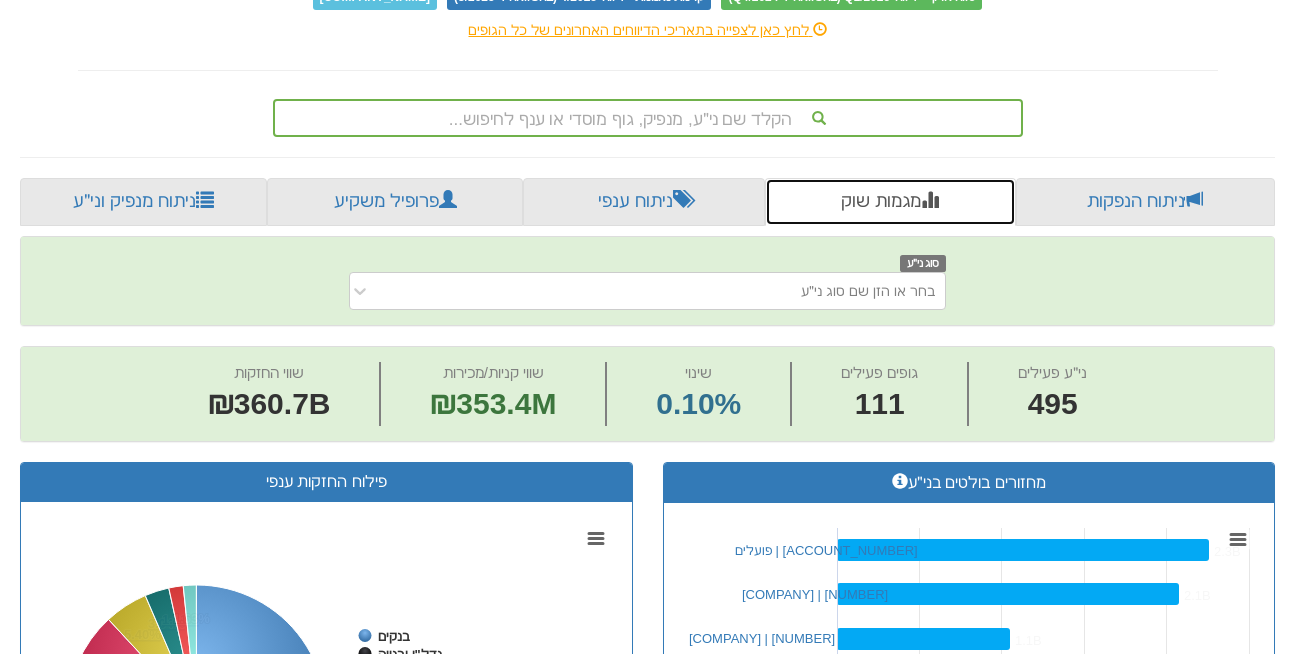 scroll, scrollTop: 0, scrollLeft: 0, axis: both 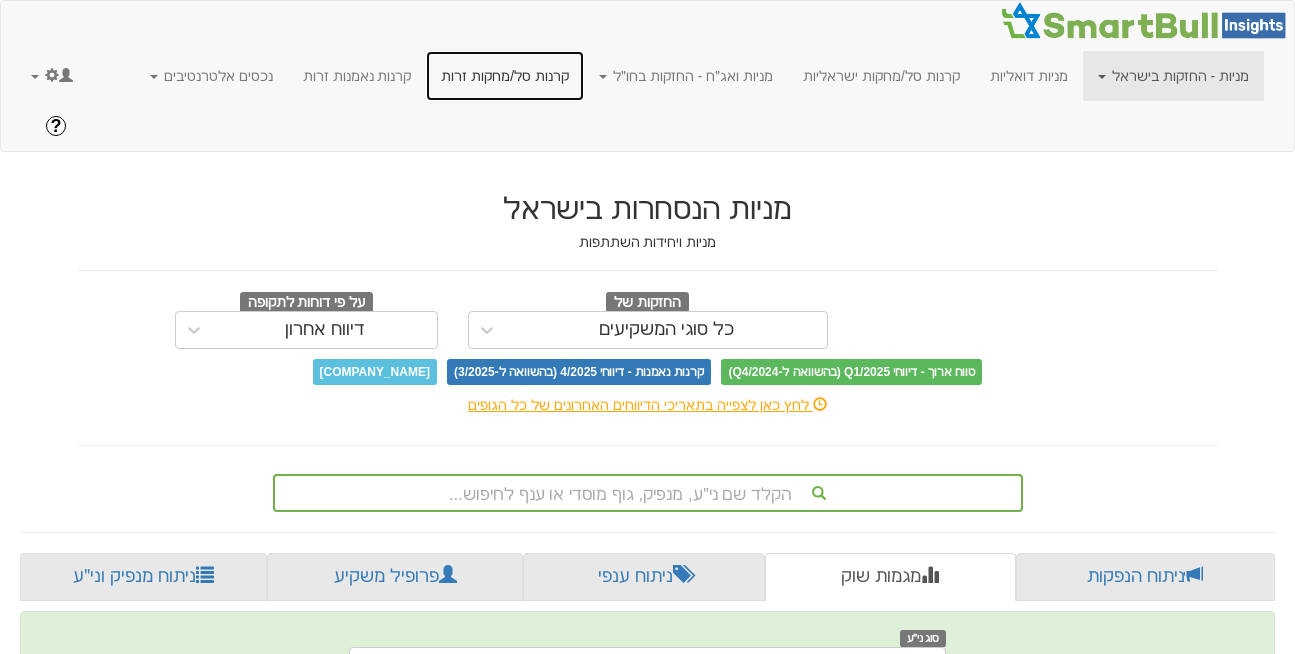 click on "קרנות סל/מחקות זרות" at bounding box center (505, 76) 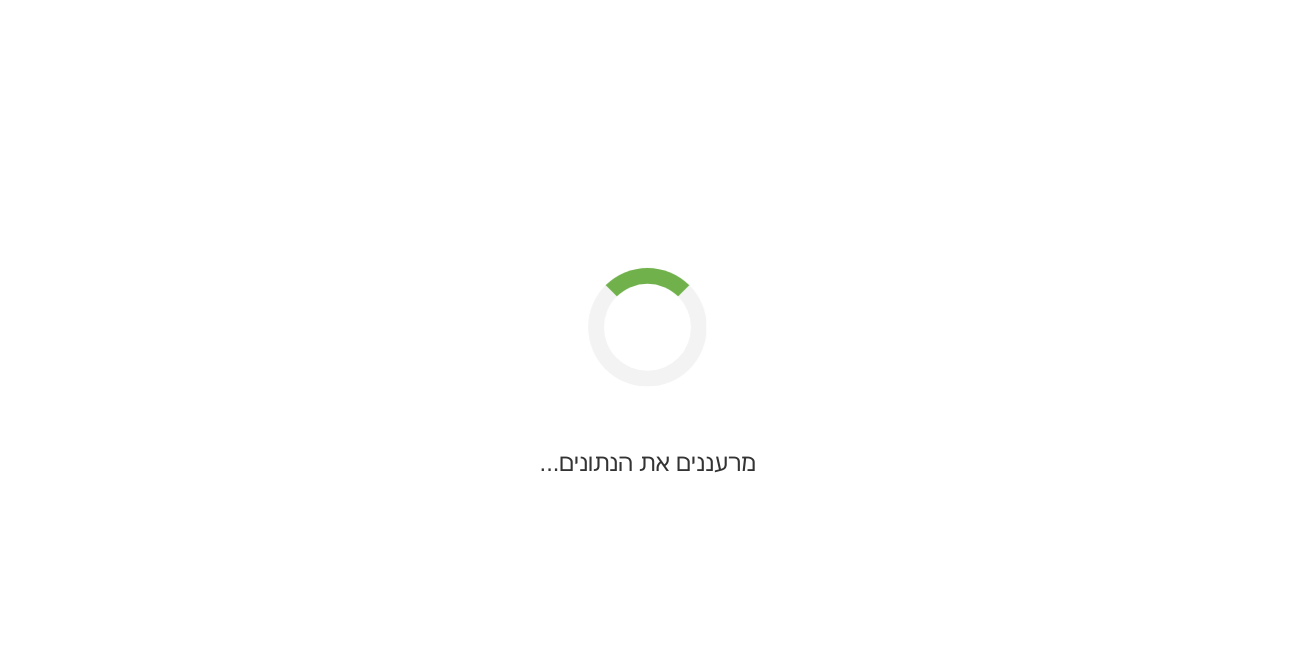 scroll, scrollTop: 0, scrollLeft: 0, axis: both 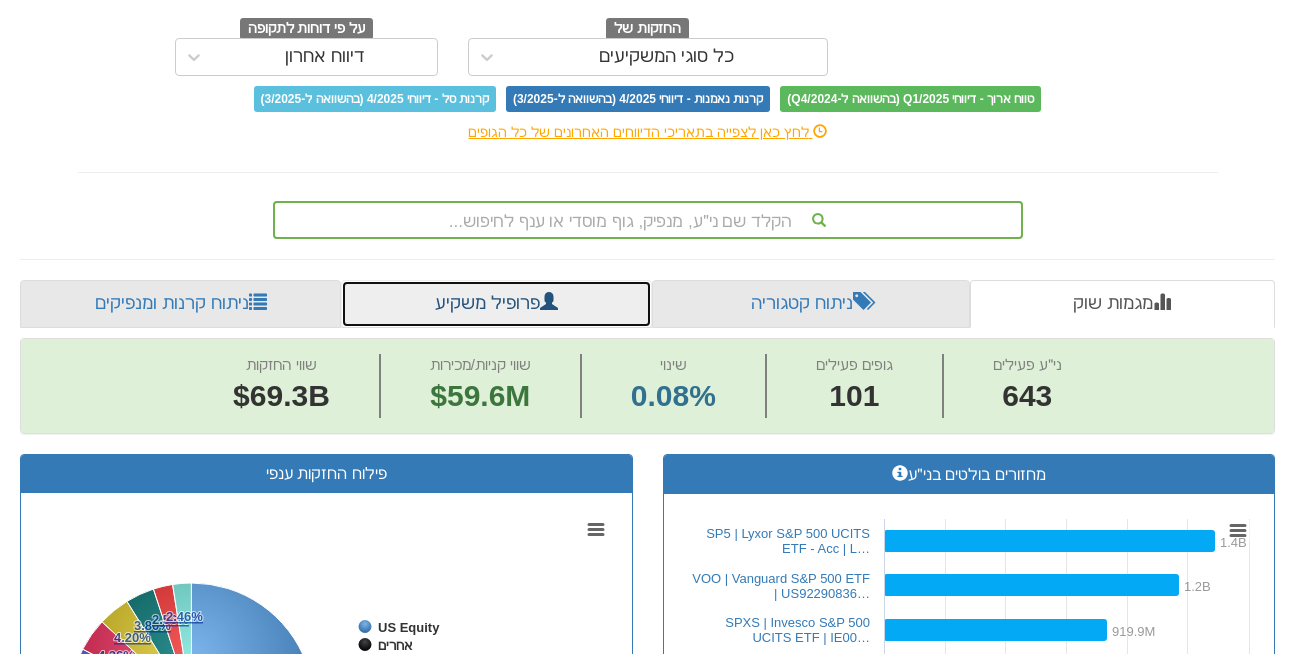 click on "פרופיל משקיע" at bounding box center [496, 304] 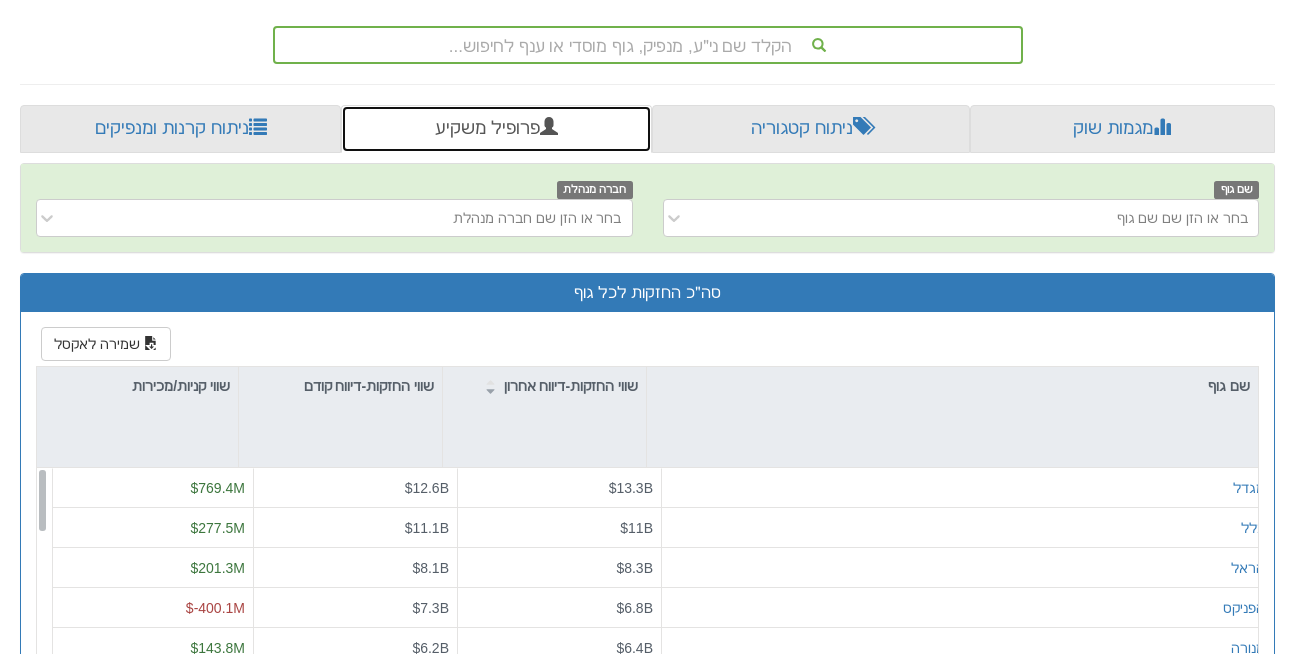 scroll, scrollTop: 431, scrollLeft: 0, axis: vertical 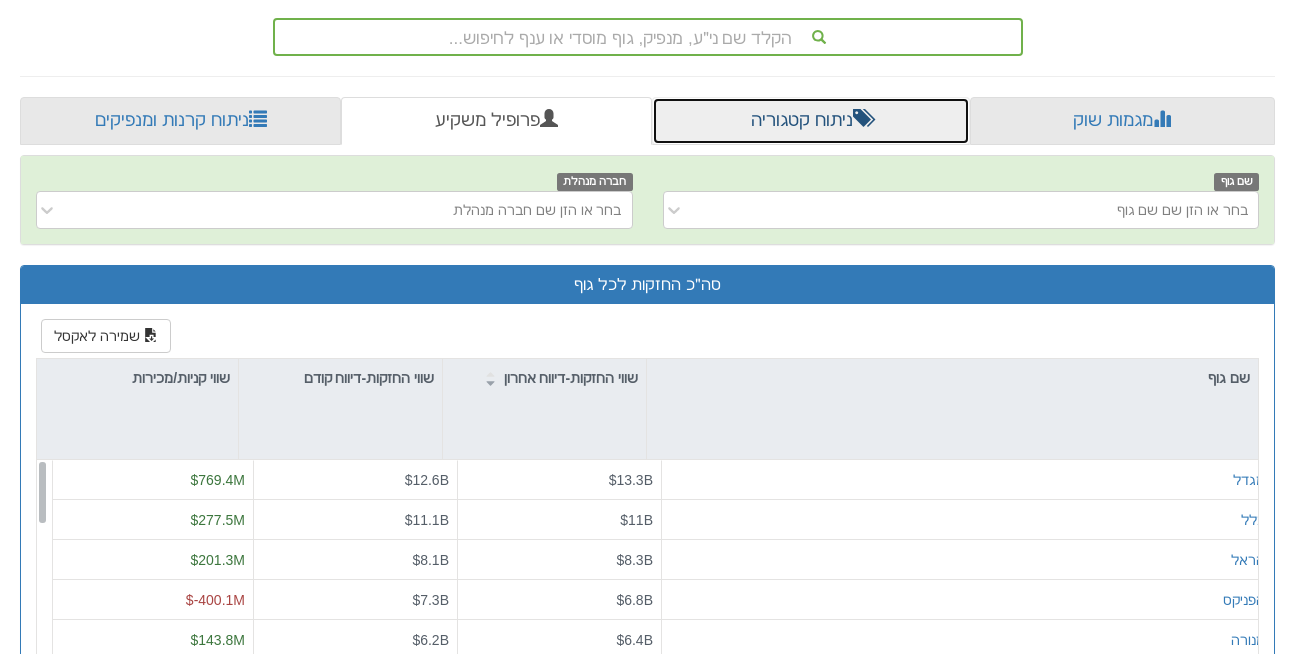 click on "ניתוח קטגוריה" at bounding box center [811, 121] 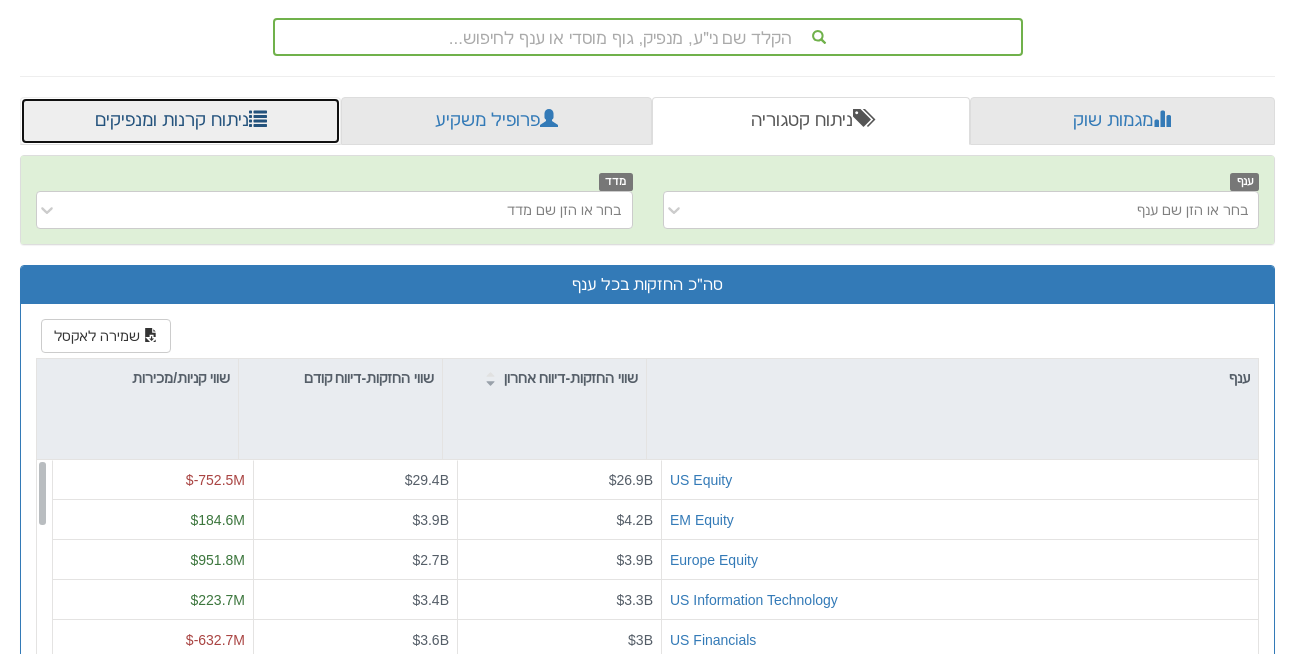 click on "ניתוח קרנות ומנפיקים" at bounding box center (180, 121) 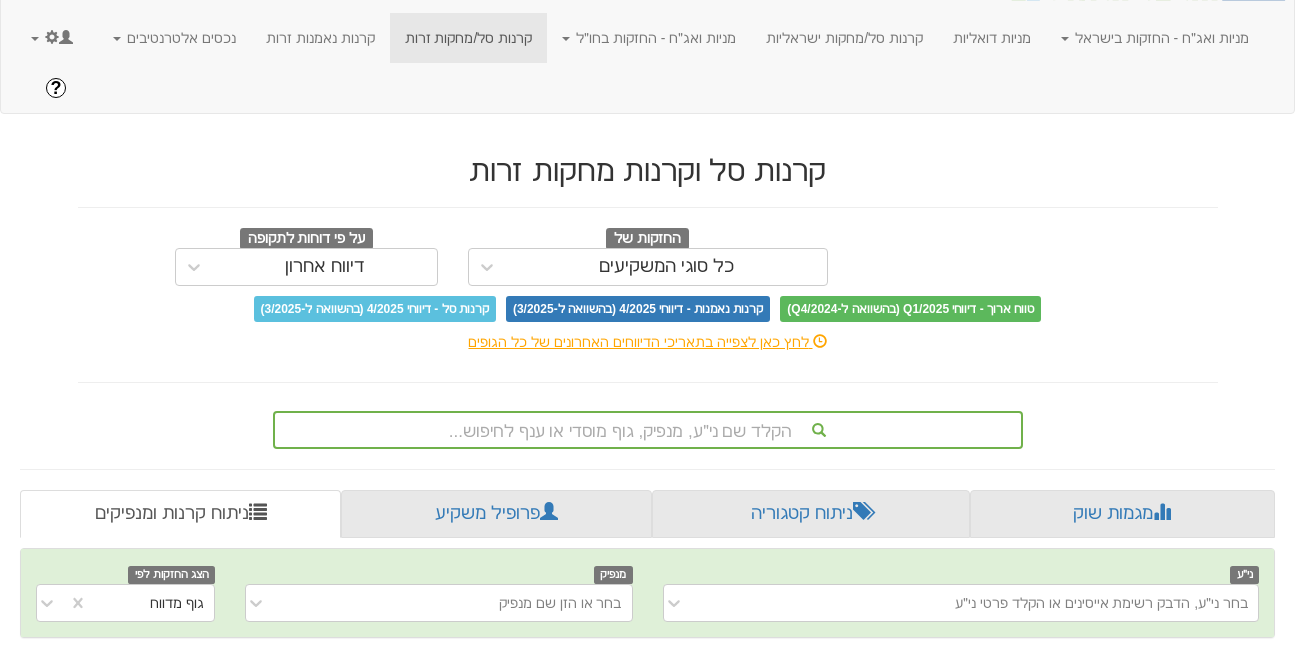 scroll, scrollTop: 0, scrollLeft: 0, axis: both 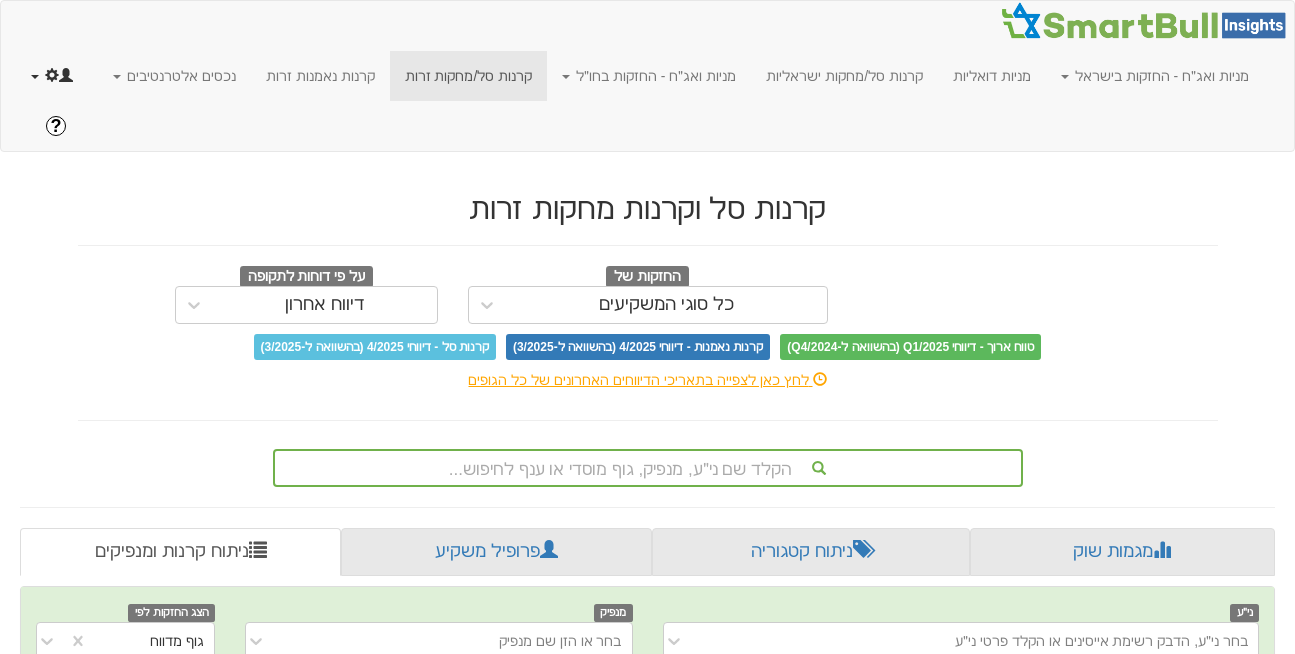 click at bounding box center (52, 76) 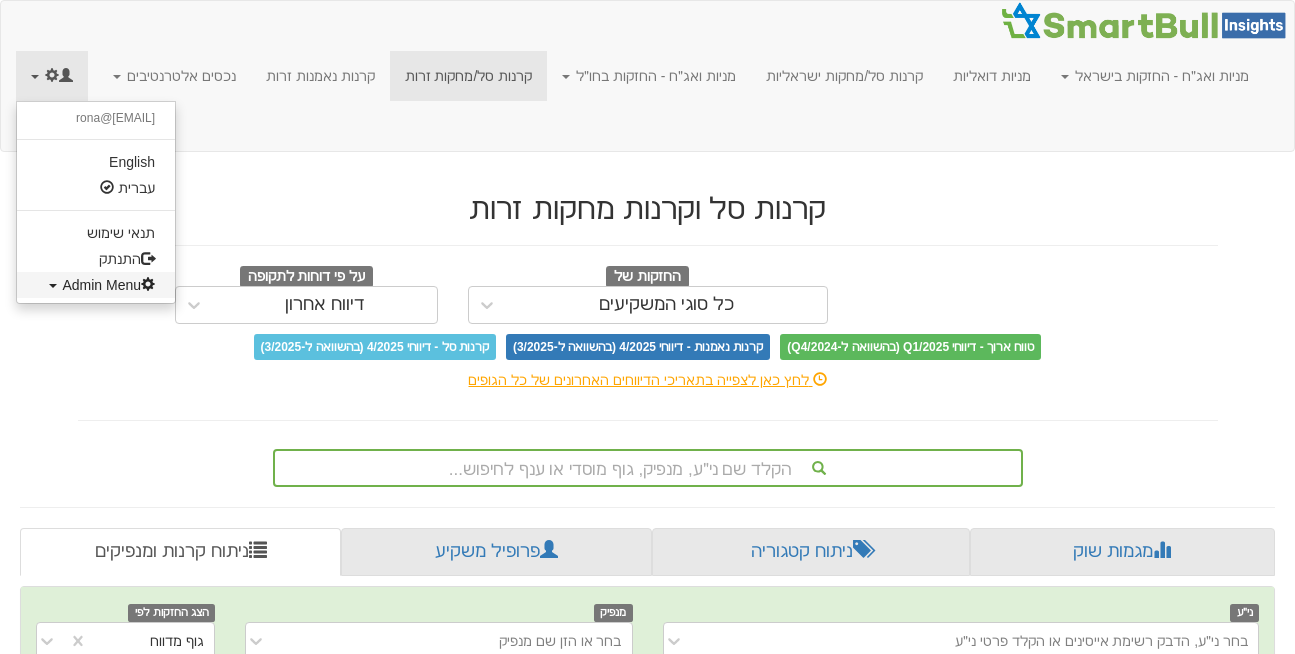 click on "Admin Menu" at bounding box center [108, 285] 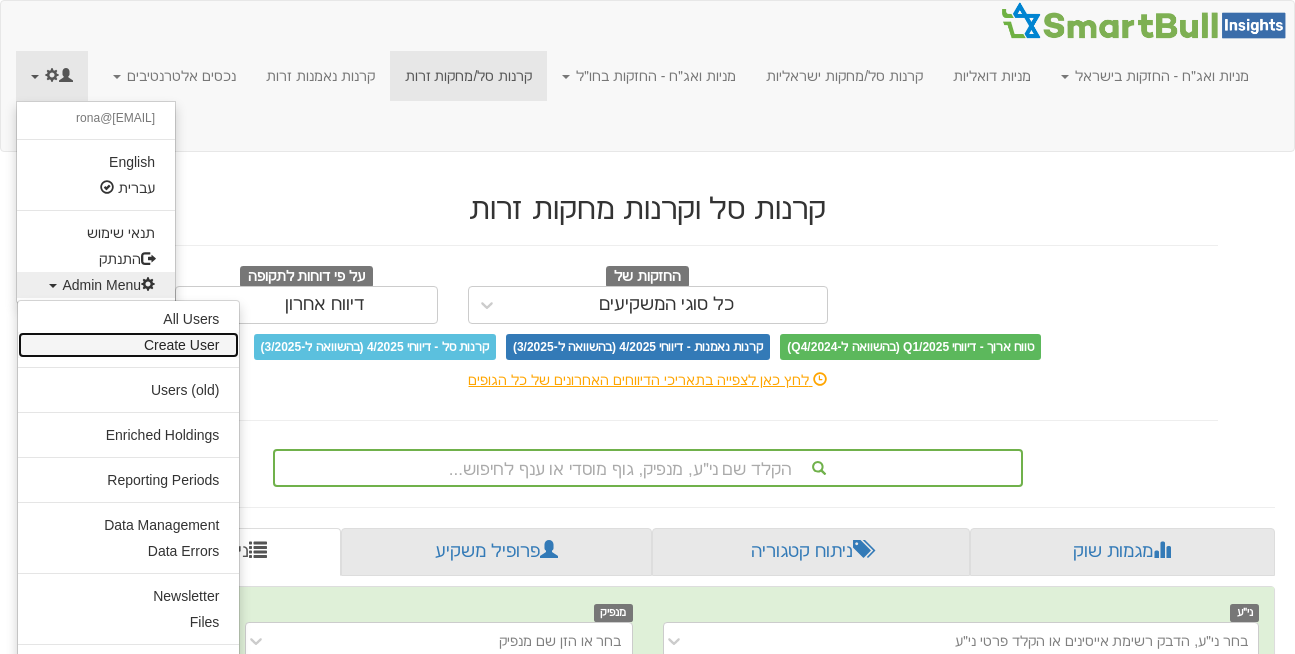 click on "Create User" at bounding box center [128, 345] 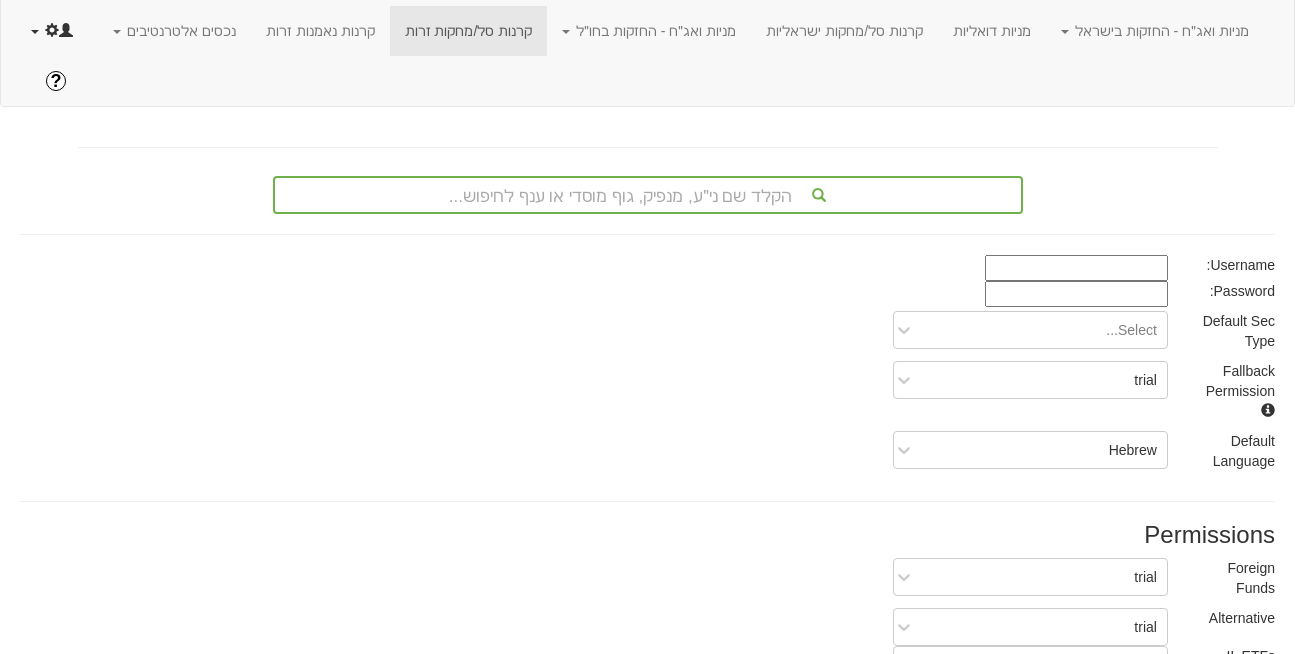 scroll, scrollTop: 0, scrollLeft: 0, axis: both 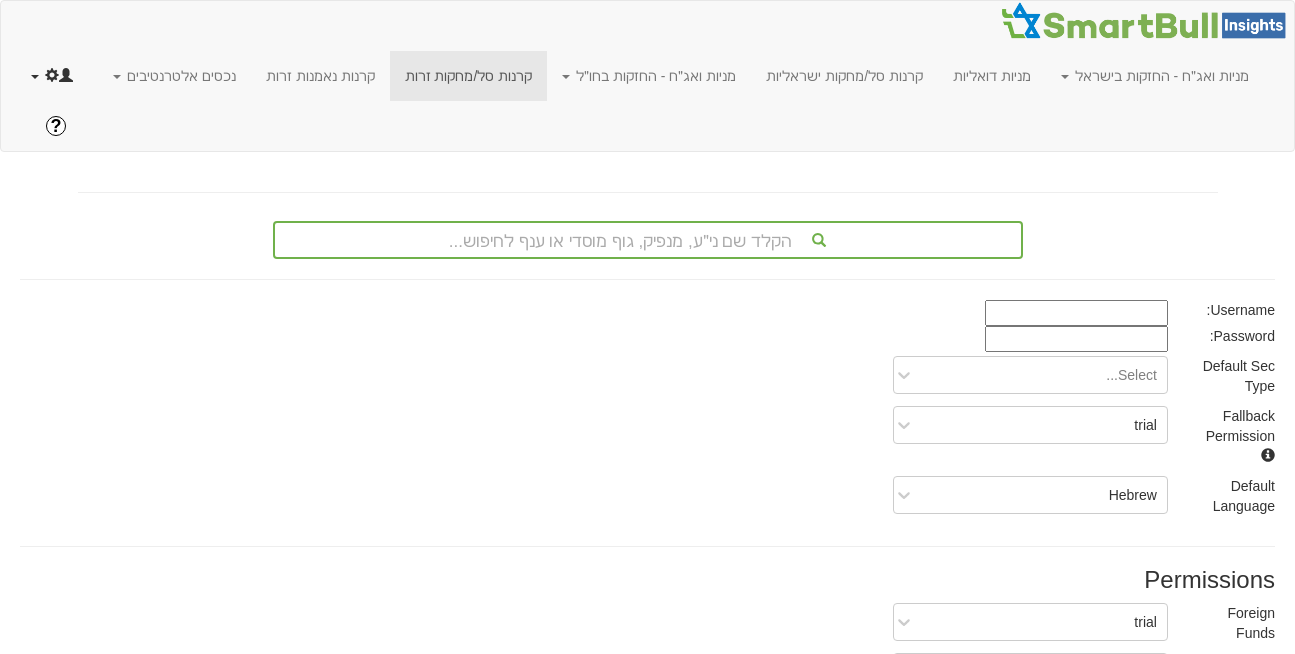 click at bounding box center (52, 75) 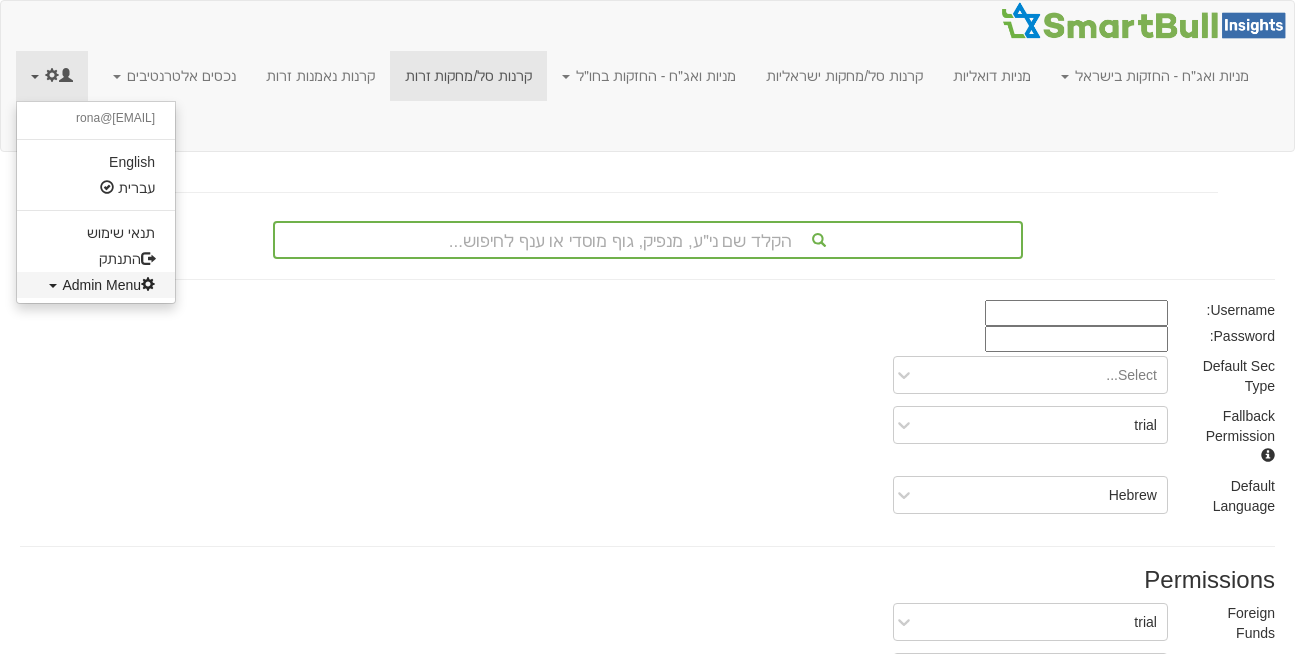 click on "Admin Menu" at bounding box center [108, 285] 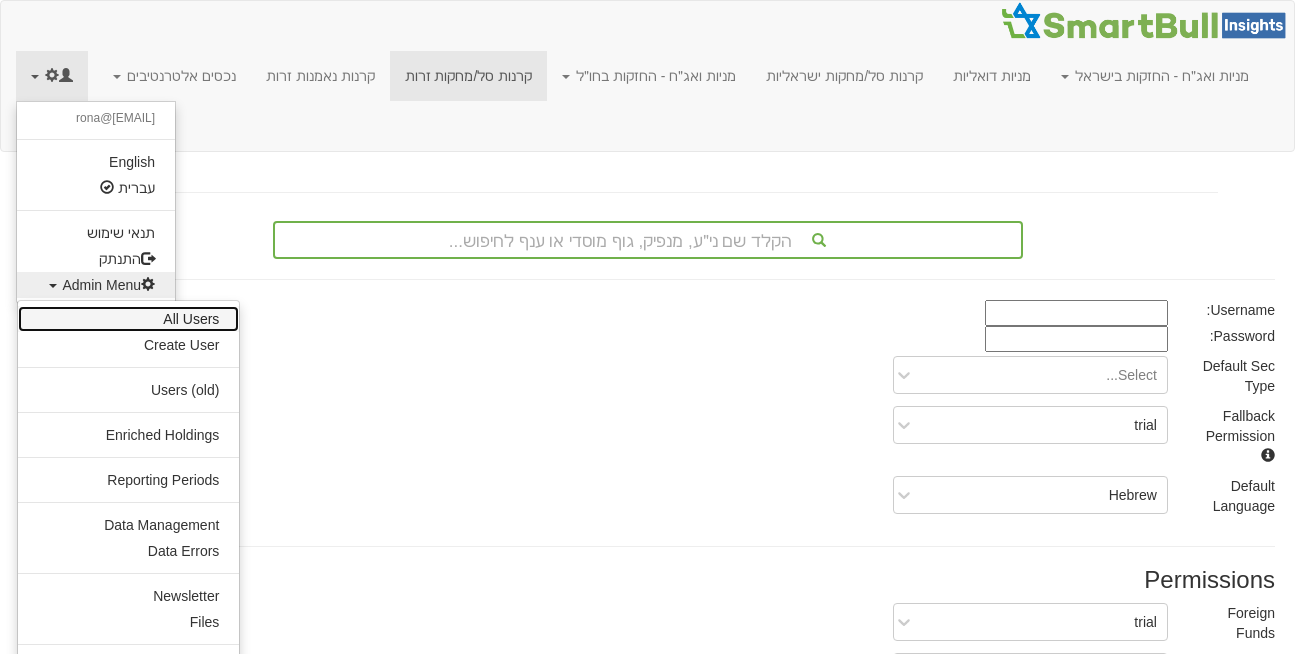 click on "All Users" at bounding box center [128, 319] 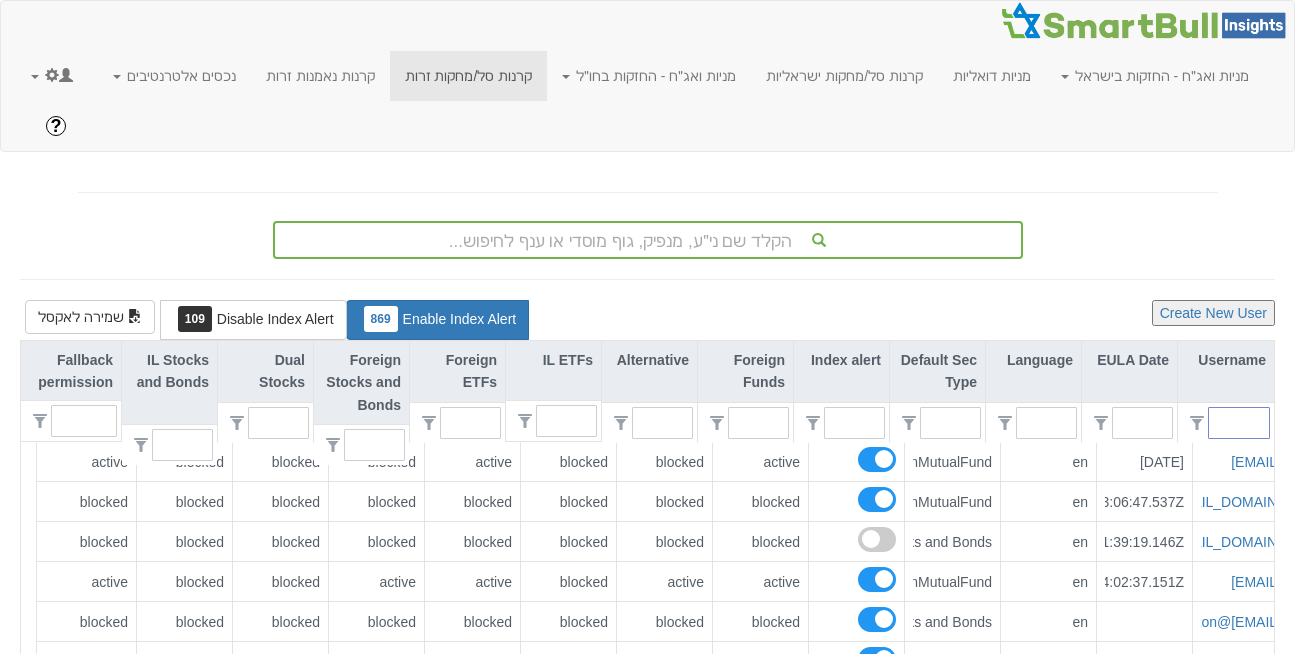 click at bounding box center (1247, 423) 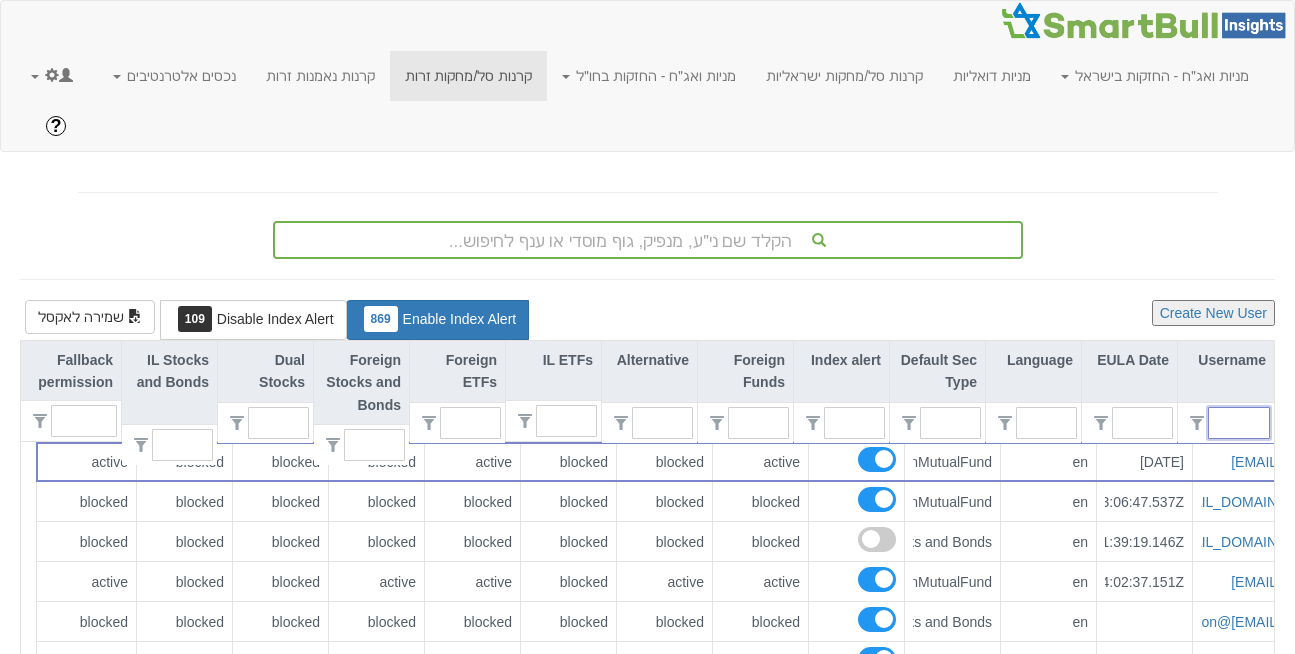 paste on "toledano.a@fibi.co.il" 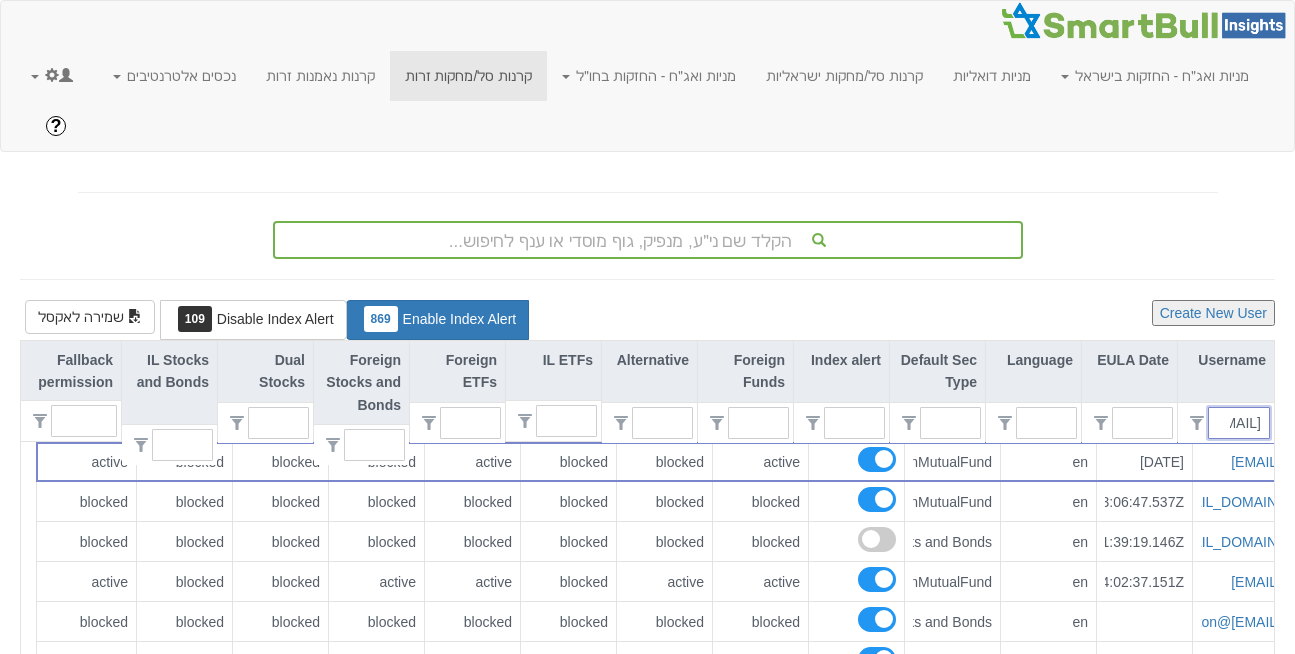 scroll, scrollTop: 0, scrollLeft: -95, axis: horizontal 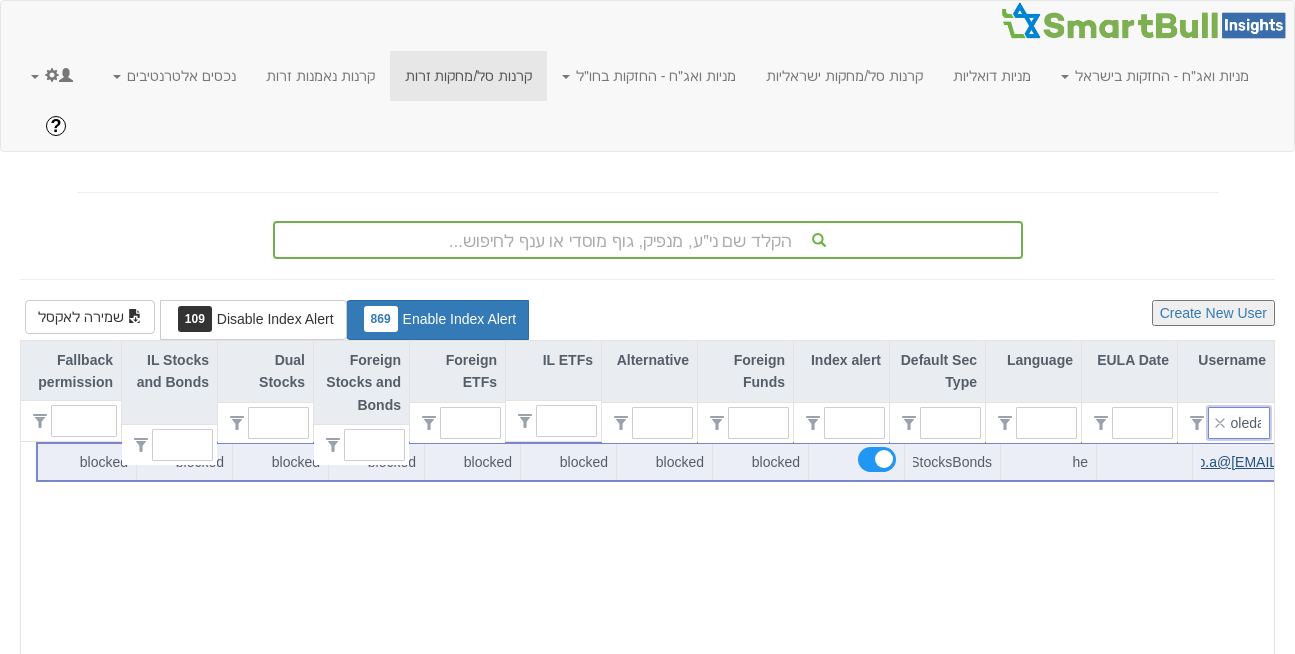 type on "toledano.a@fibi.co.il" 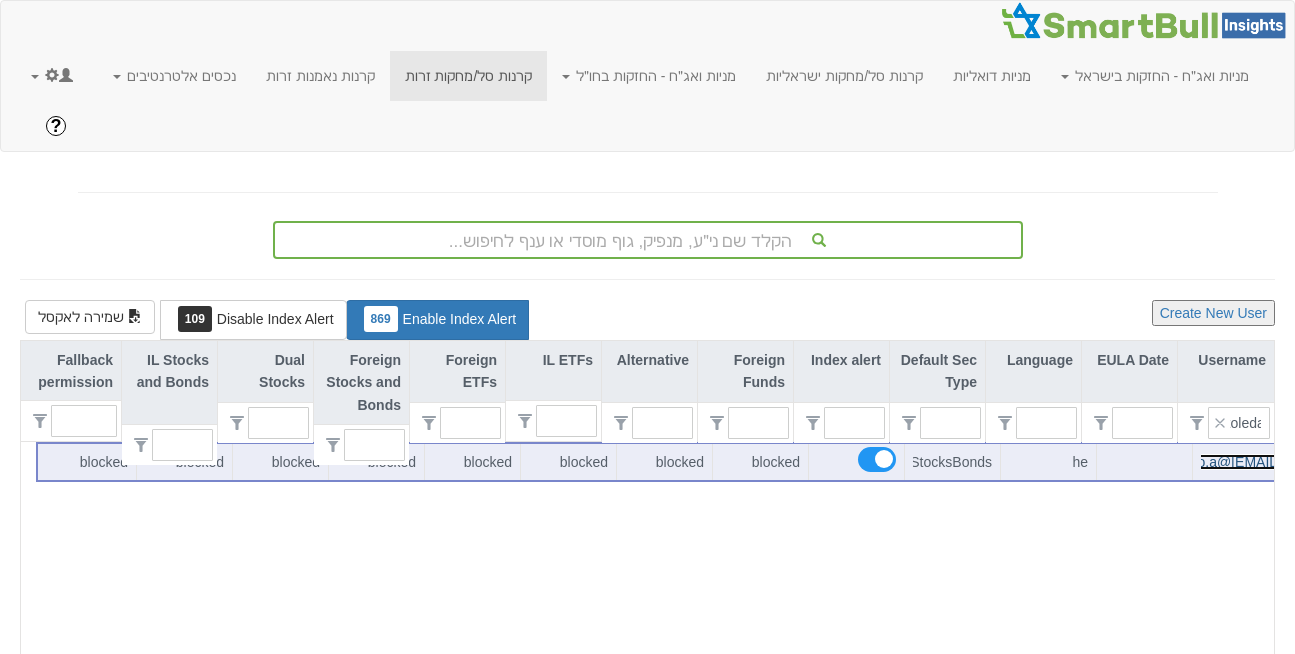 click on "toledano.a@fibi.co.il" at bounding box center [1216, 462] 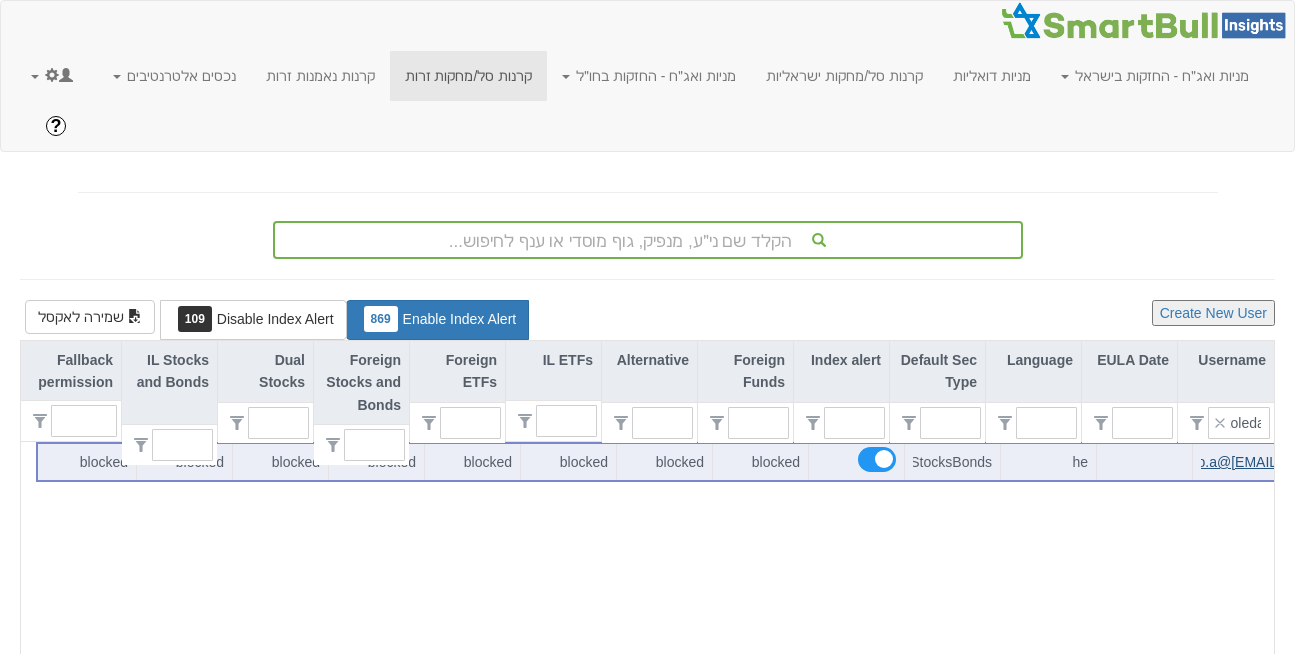 scroll, scrollTop: 0, scrollLeft: 0, axis: both 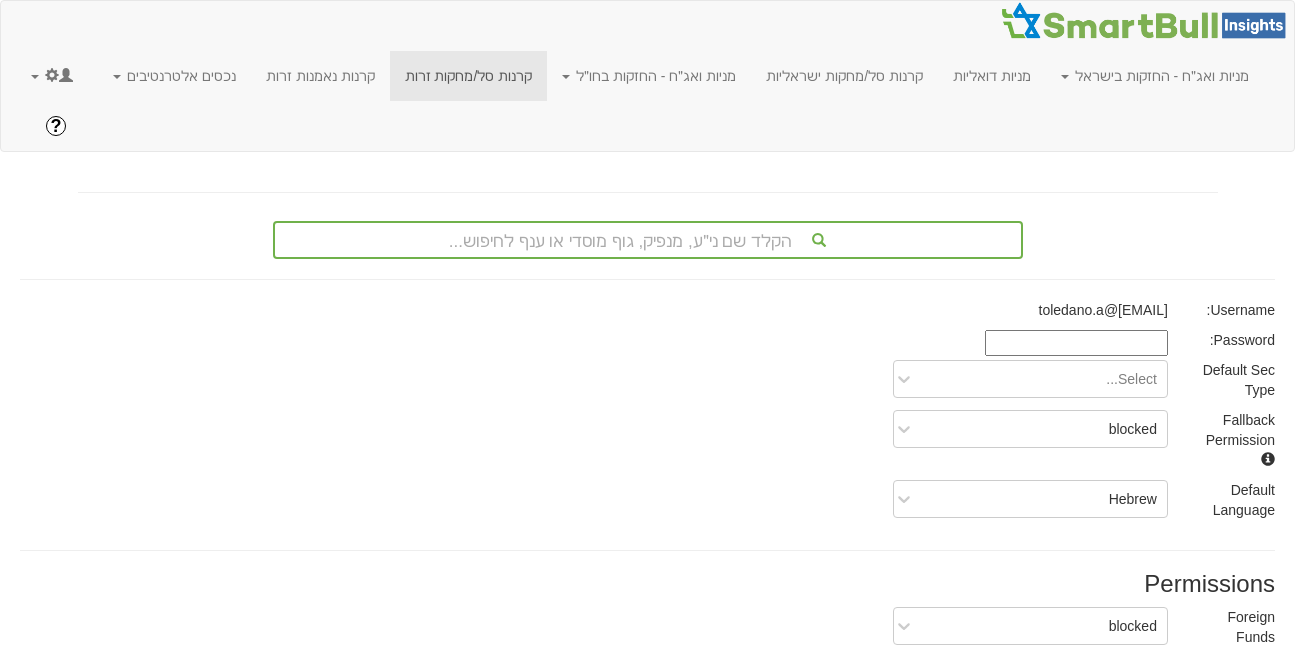 click at bounding box center [1076, 343] 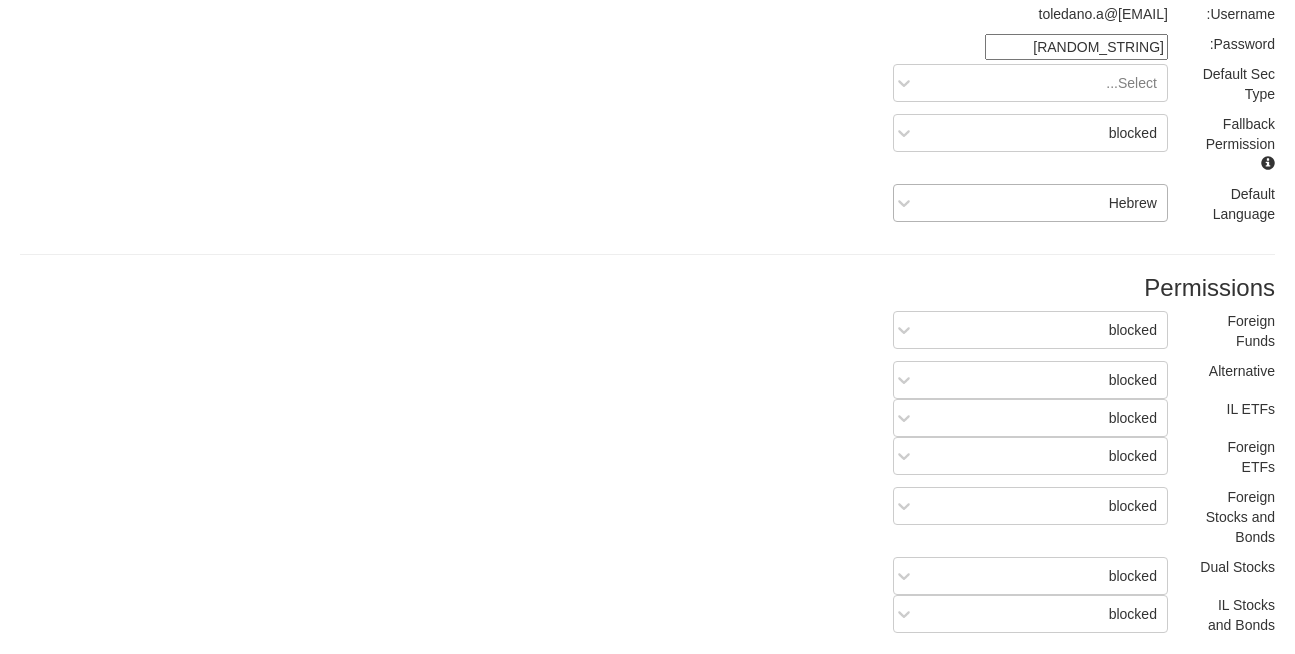 scroll, scrollTop: 373, scrollLeft: 0, axis: vertical 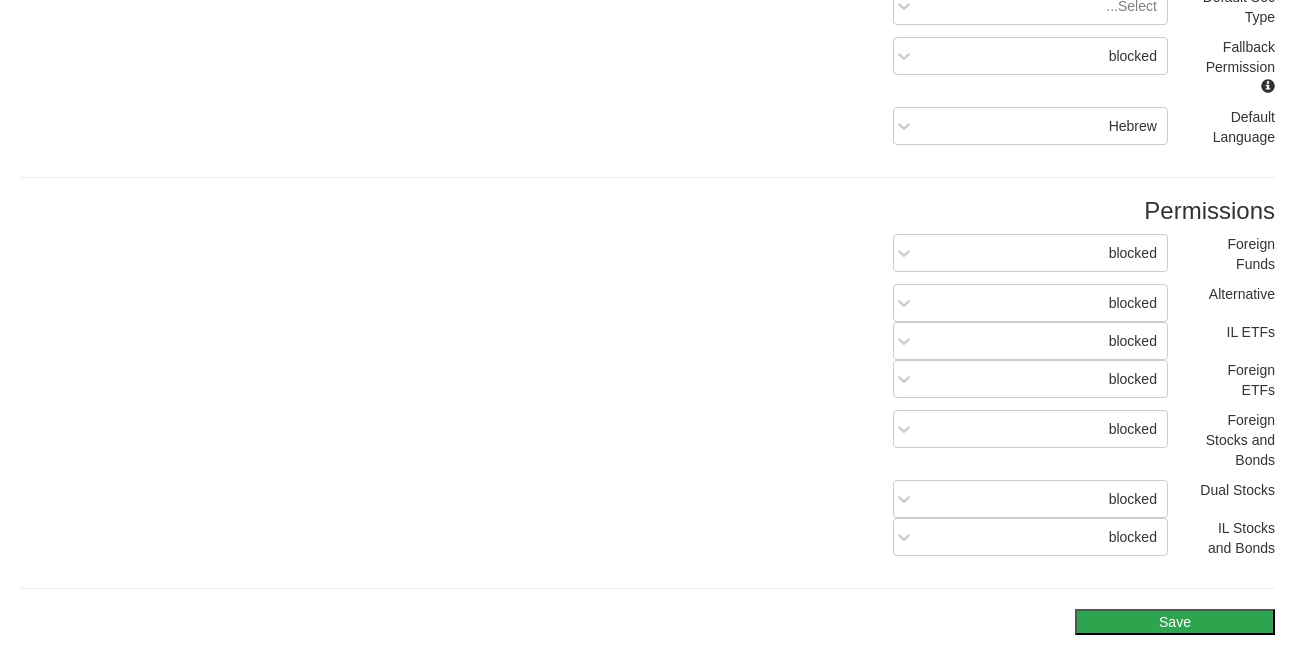 type on "SviZ7339" 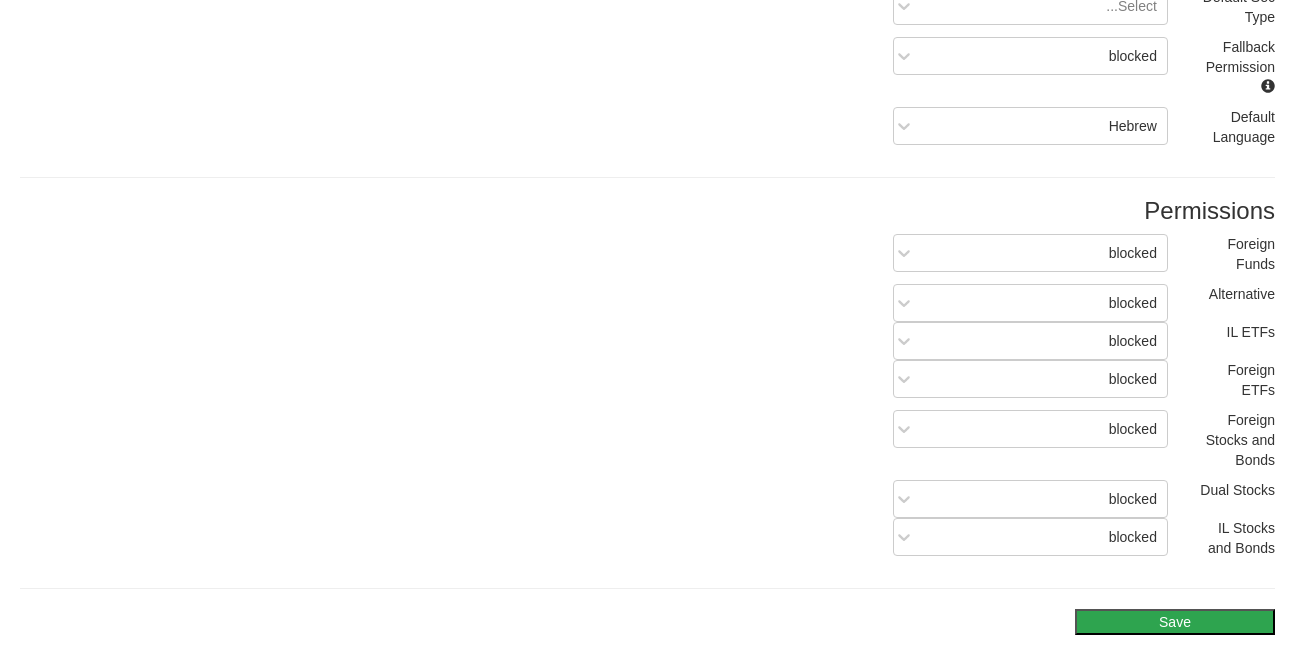 scroll, scrollTop: 0, scrollLeft: 0, axis: both 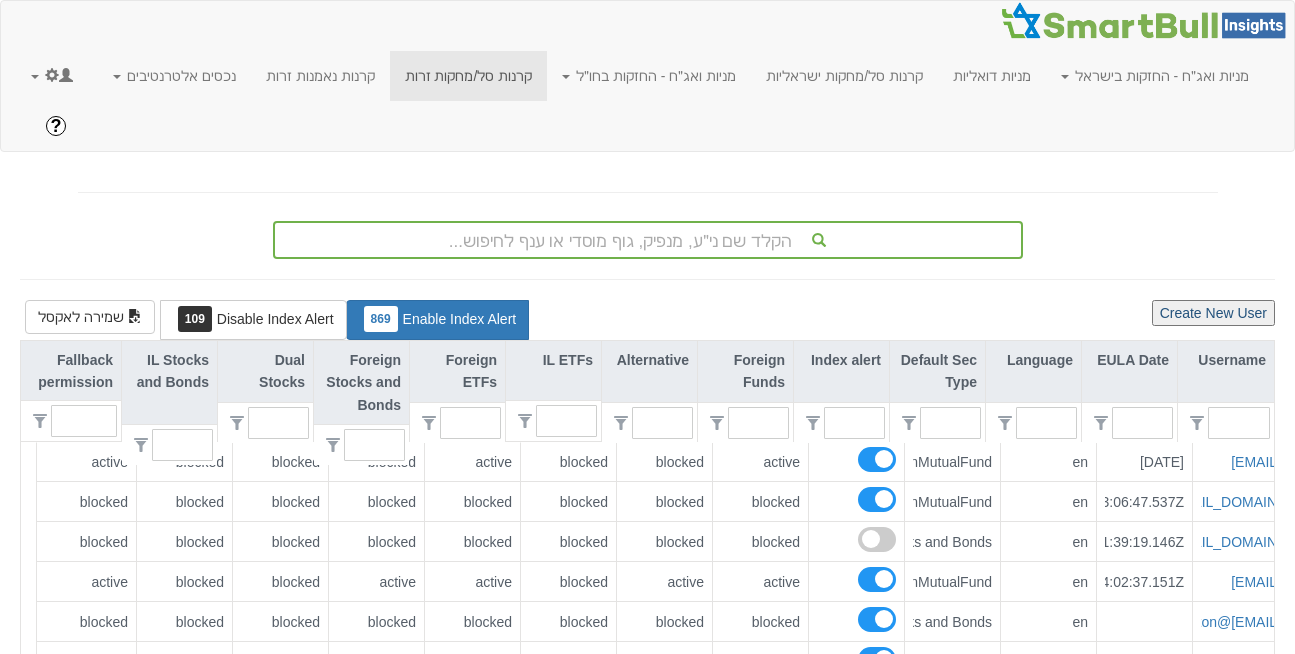 click on "Create New User" at bounding box center (1213, 313) 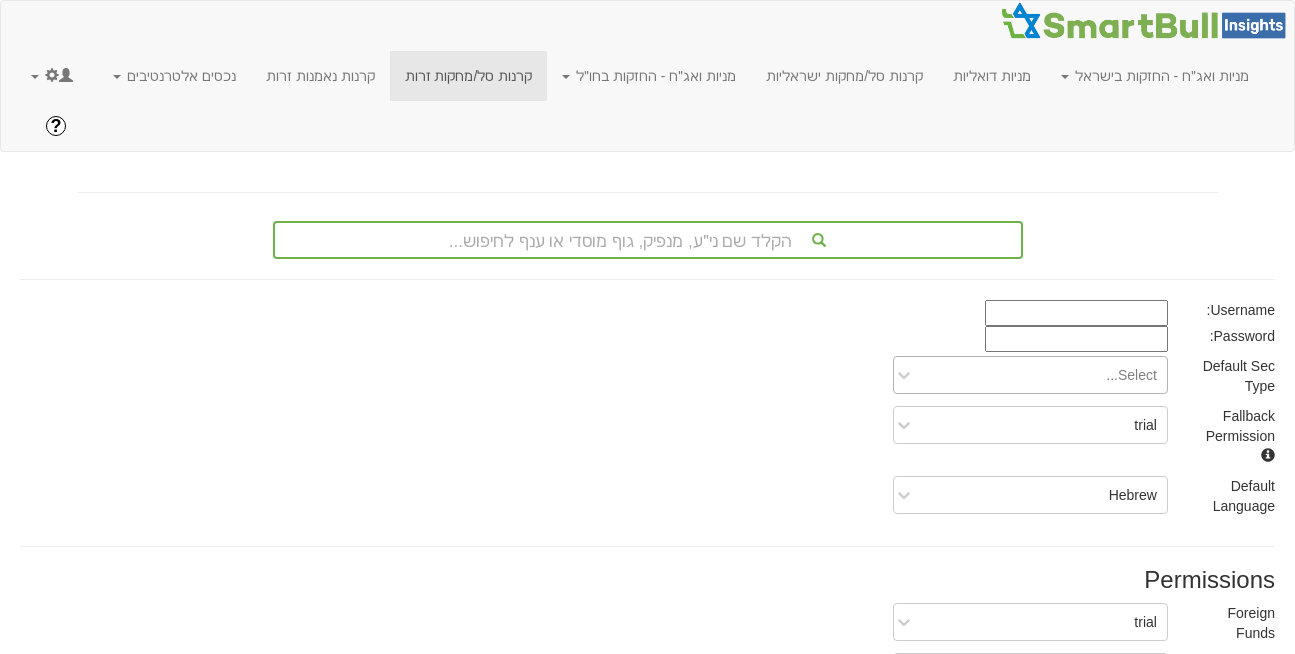click on "Select..." at bounding box center [1131, 375] 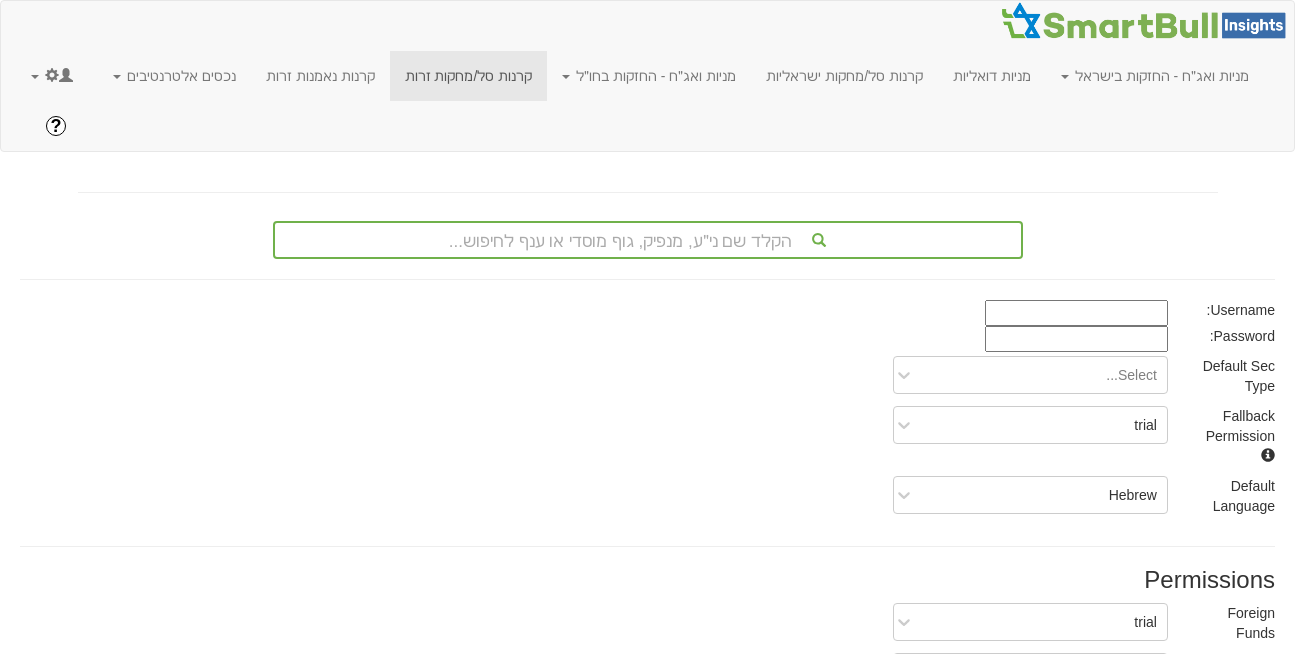 click on "Fallback Permission" at bounding box center [1236, 441] 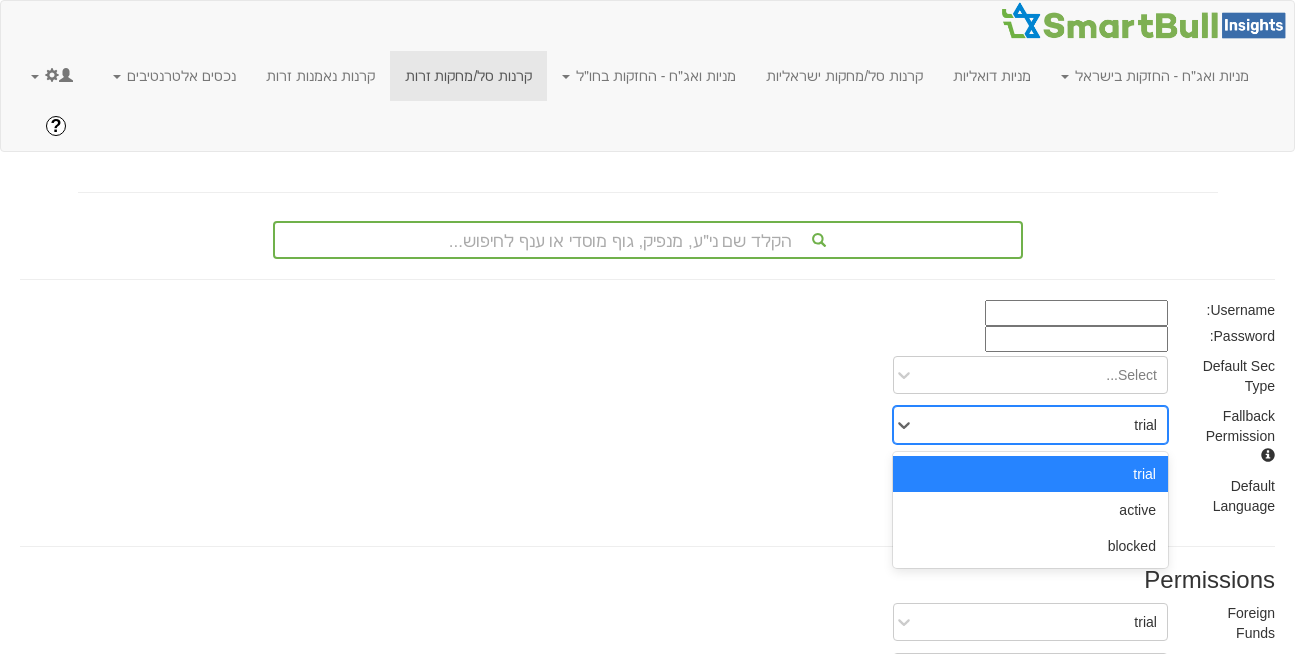 click on "trial" at bounding box center (1046, 425) 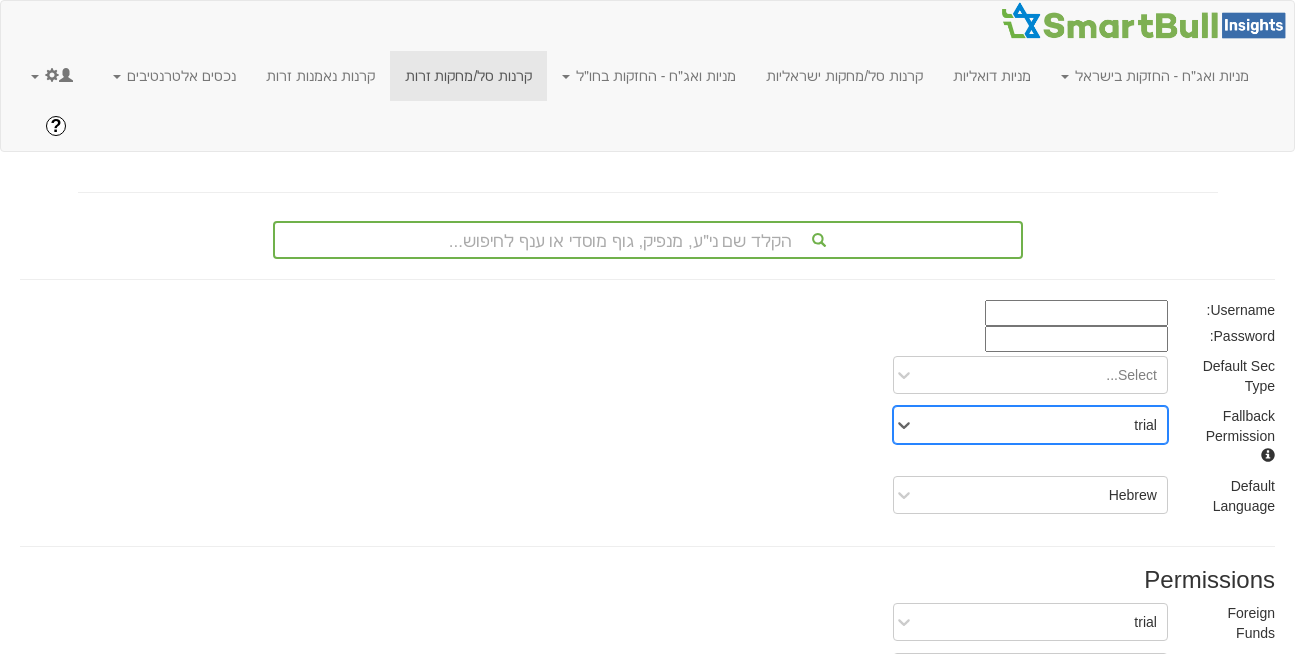 click on "trial" at bounding box center [1030, 425] 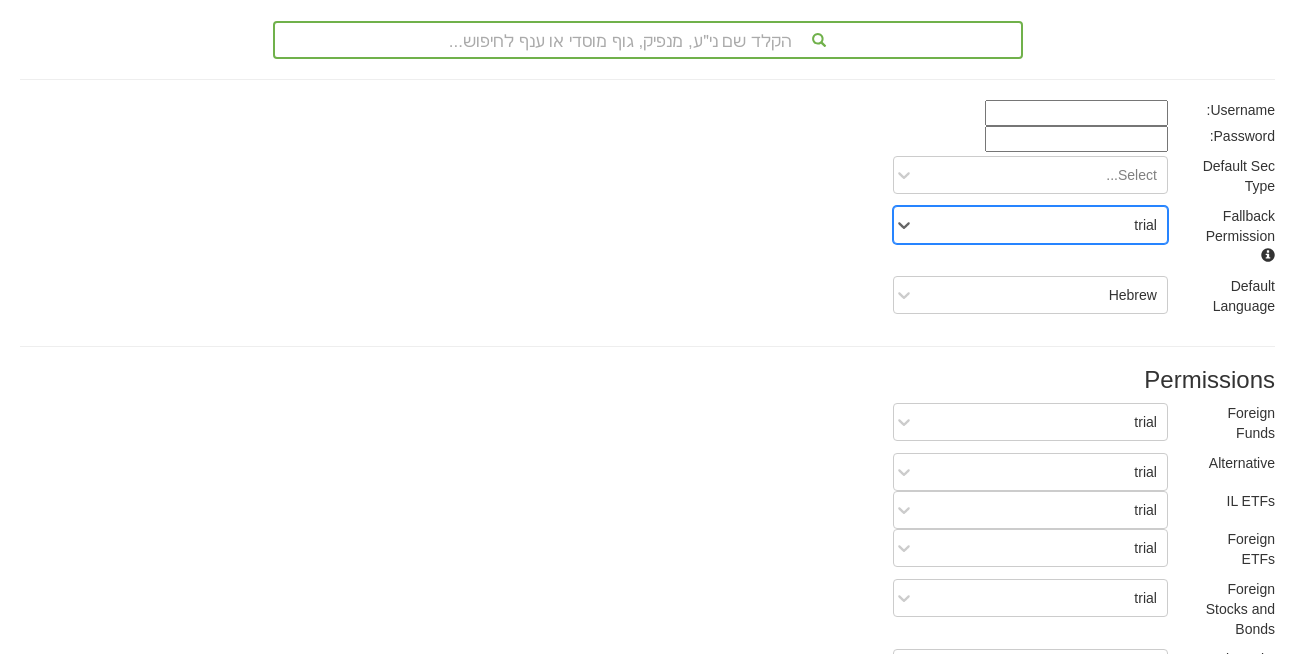 scroll, scrollTop: 200, scrollLeft: 0, axis: vertical 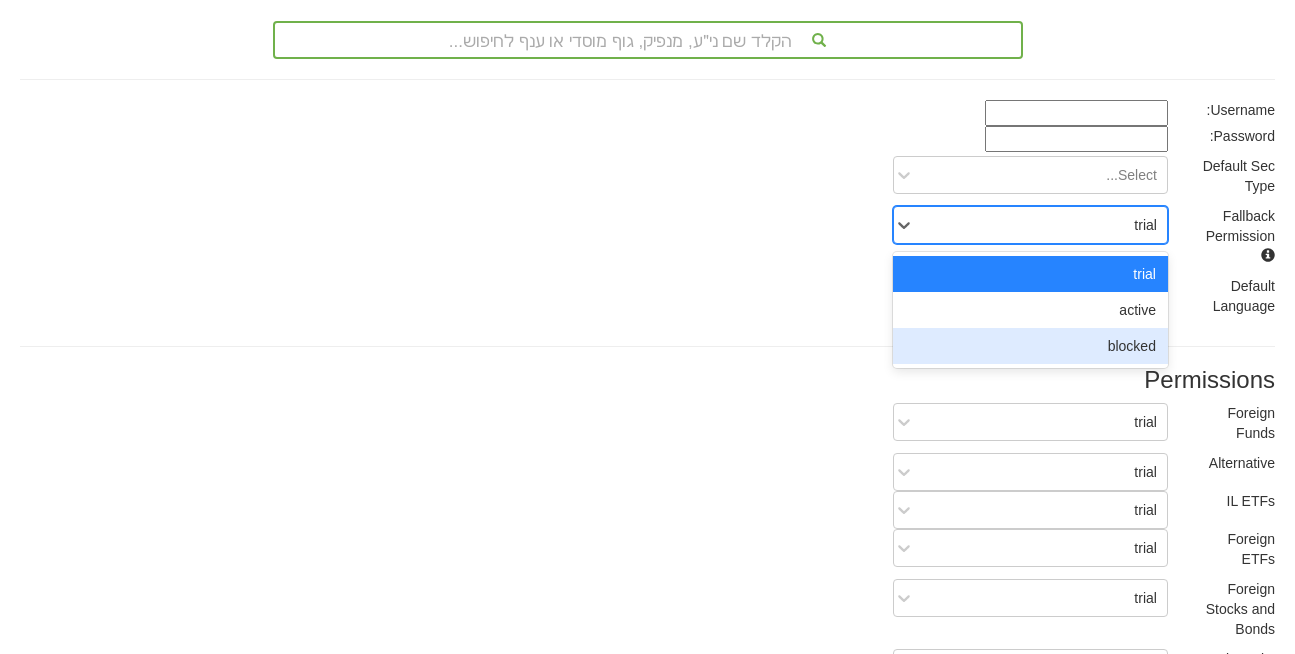 click on "Permissions" at bounding box center (647, 380) 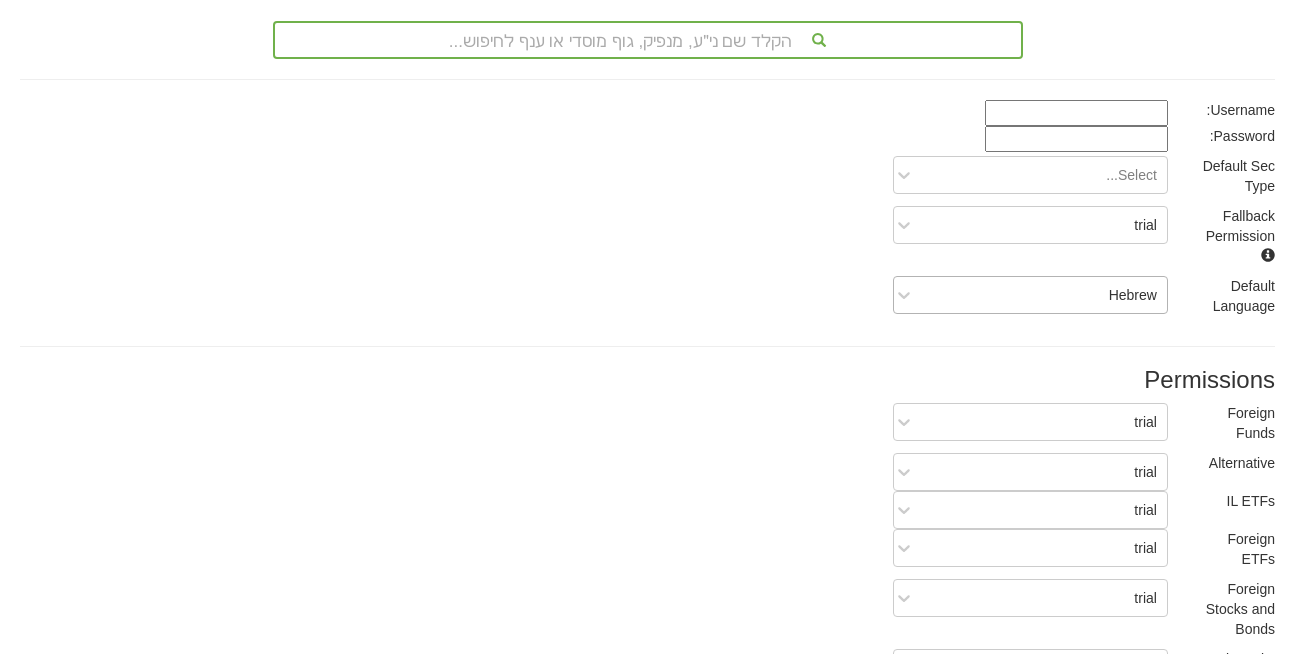 click on "Hebrew" at bounding box center (1133, 295) 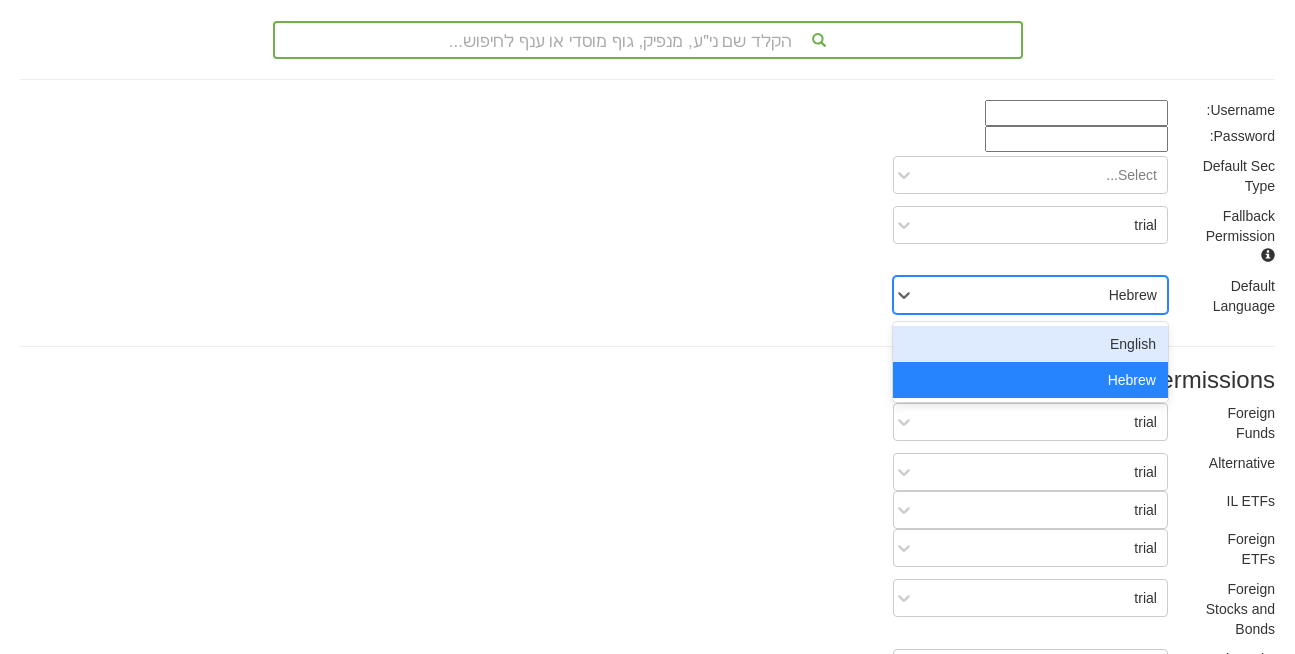 click on "Username: Password: Default Sec Type Select... Fallback Permission trial Default Language      option English focused, 1 of 2. 2 results available. Use Up and Down to choose options, press Enter to select the currently focused option, press Escape to exit the menu, press Tab to select the option and exit the menu. Hebrew English Hebrew Permissions Foreign Funds trial Alternative trial IL ETFs trial Foreign ETFs trial Foreign Stocks and Bonds trial Dual Stocks trial IL Stocks and Bonds trial Save" at bounding box center [647, 472] 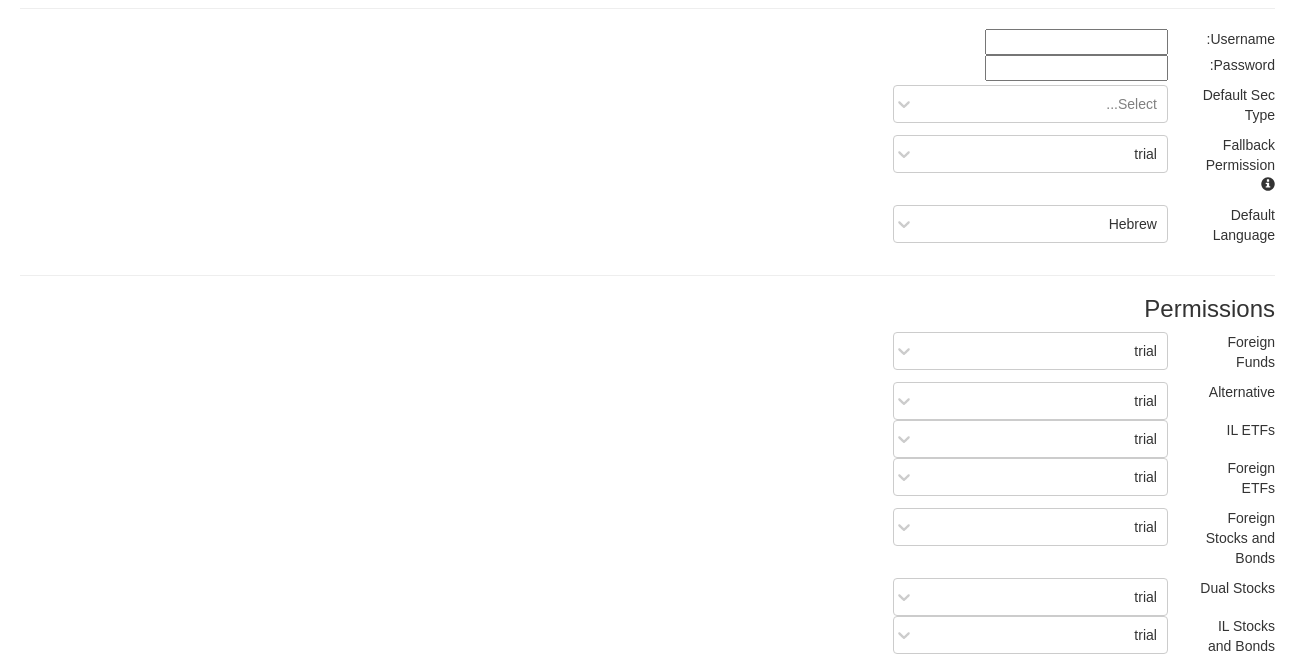 scroll, scrollTop: 0, scrollLeft: 0, axis: both 